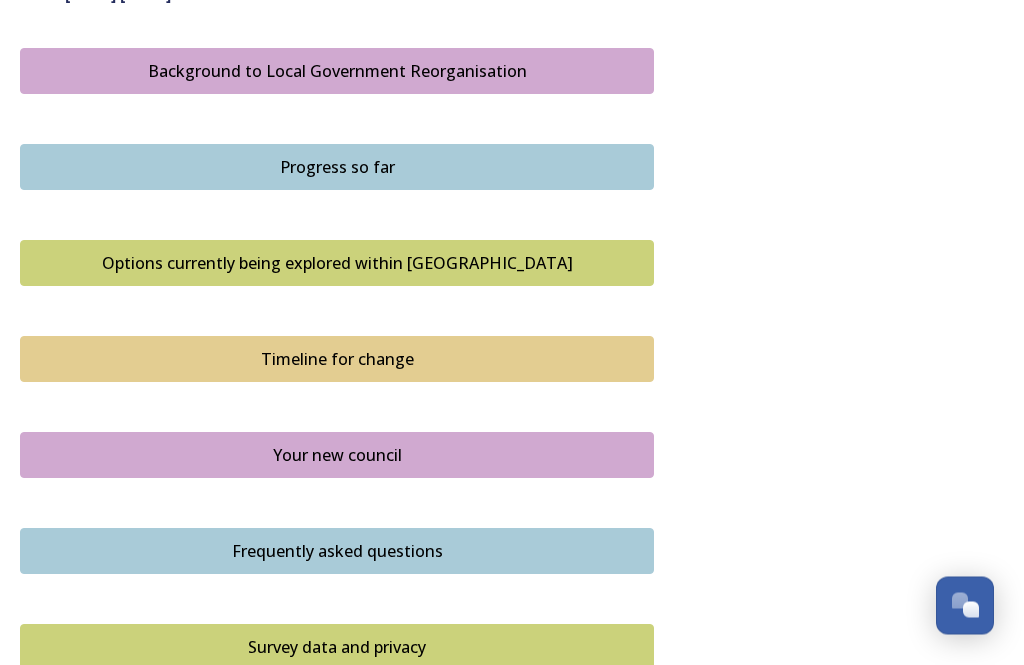 scroll, scrollTop: 1171, scrollLeft: 0, axis: vertical 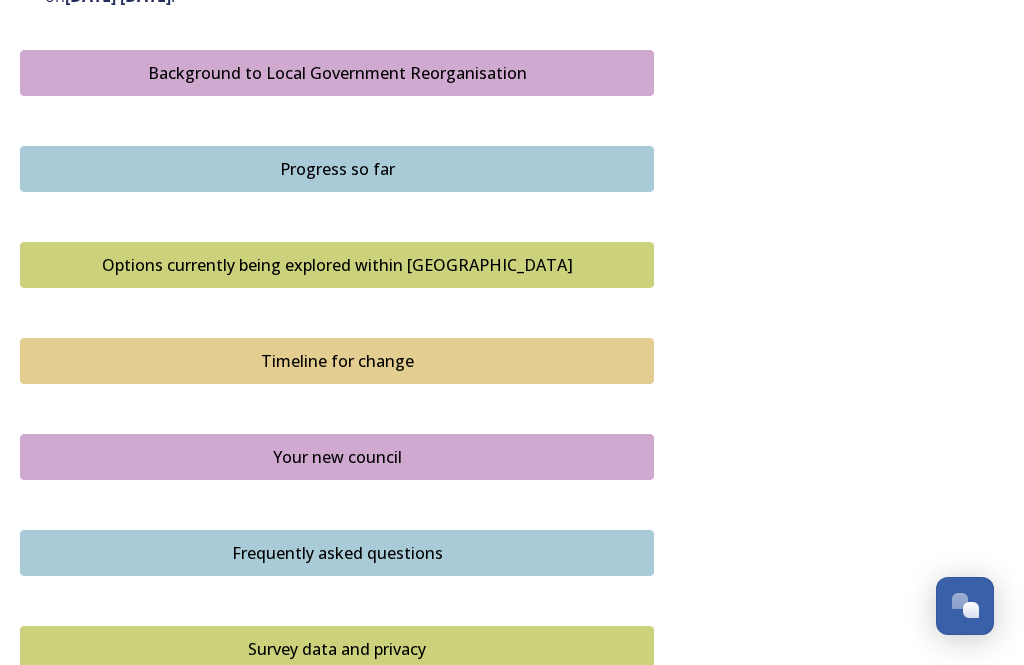 click on "Your new council" at bounding box center (337, 457) 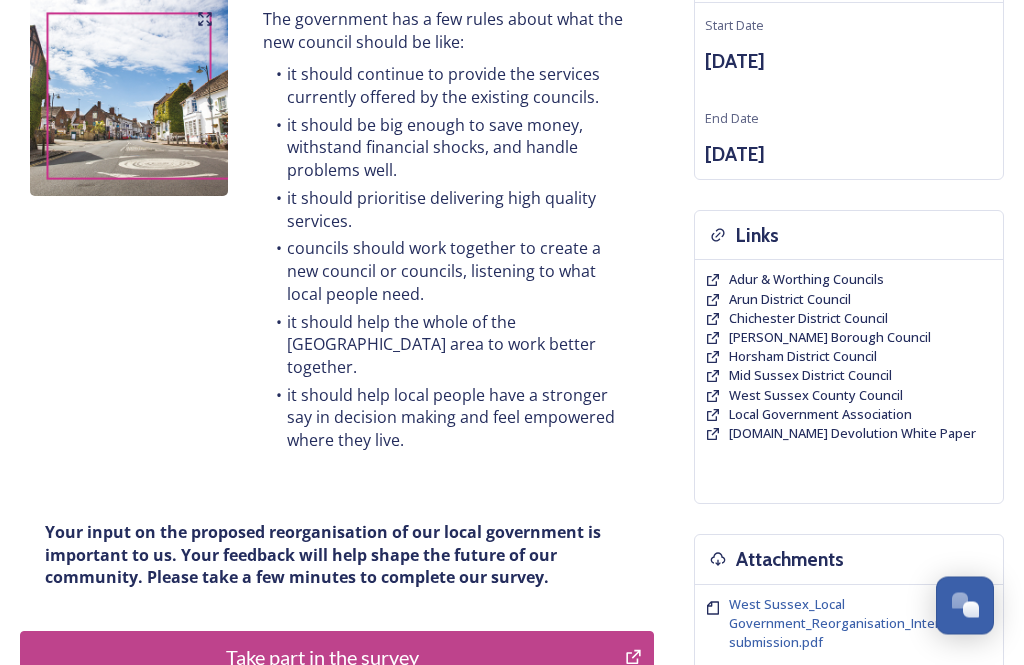 scroll, scrollTop: 273, scrollLeft: 0, axis: vertical 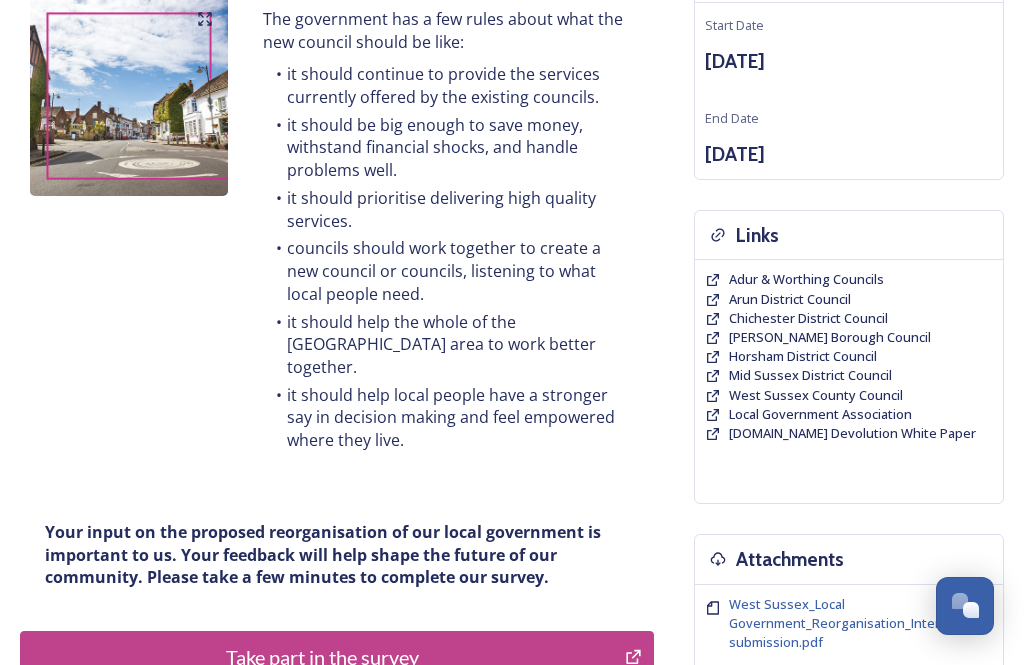 click on "Take part in the survey" at bounding box center [322, 657] 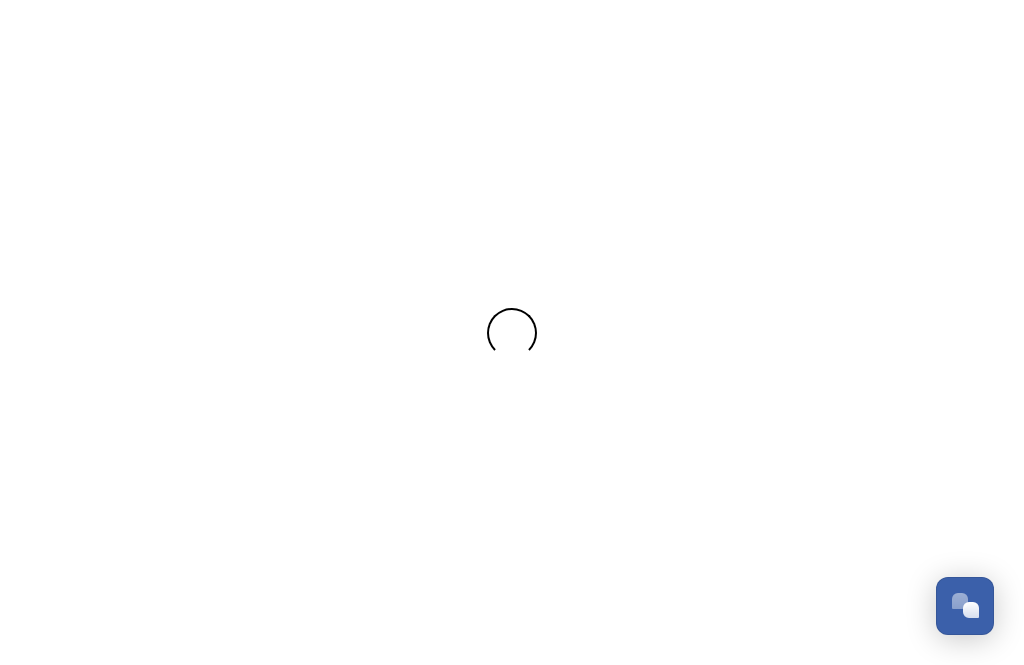 scroll, scrollTop: 0, scrollLeft: 0, axis: both 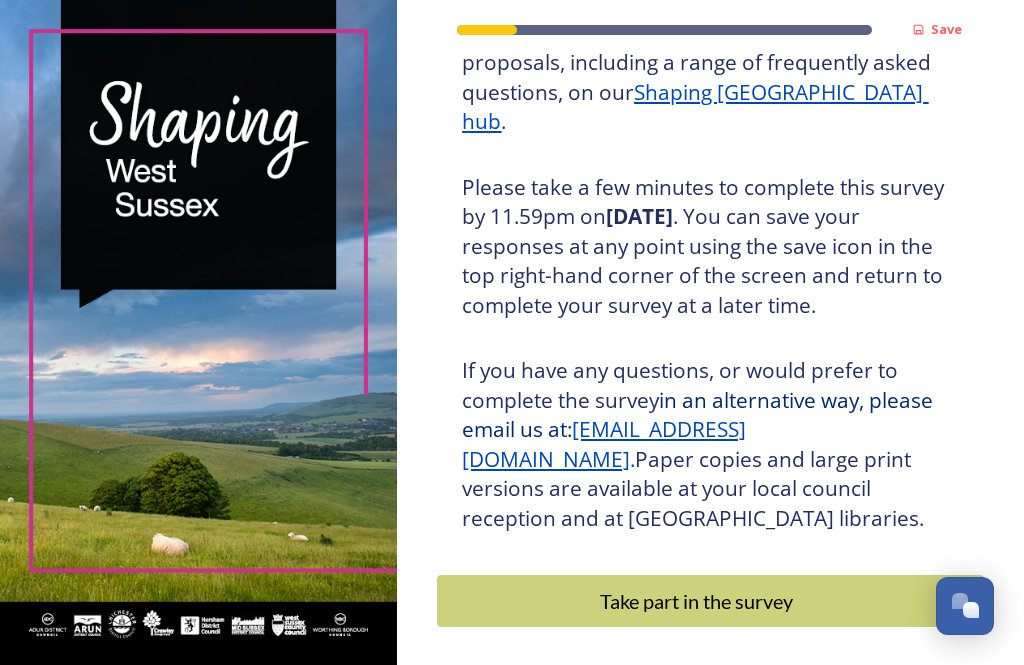 click on "Take part in the survey" at bounding box center (696, 601) 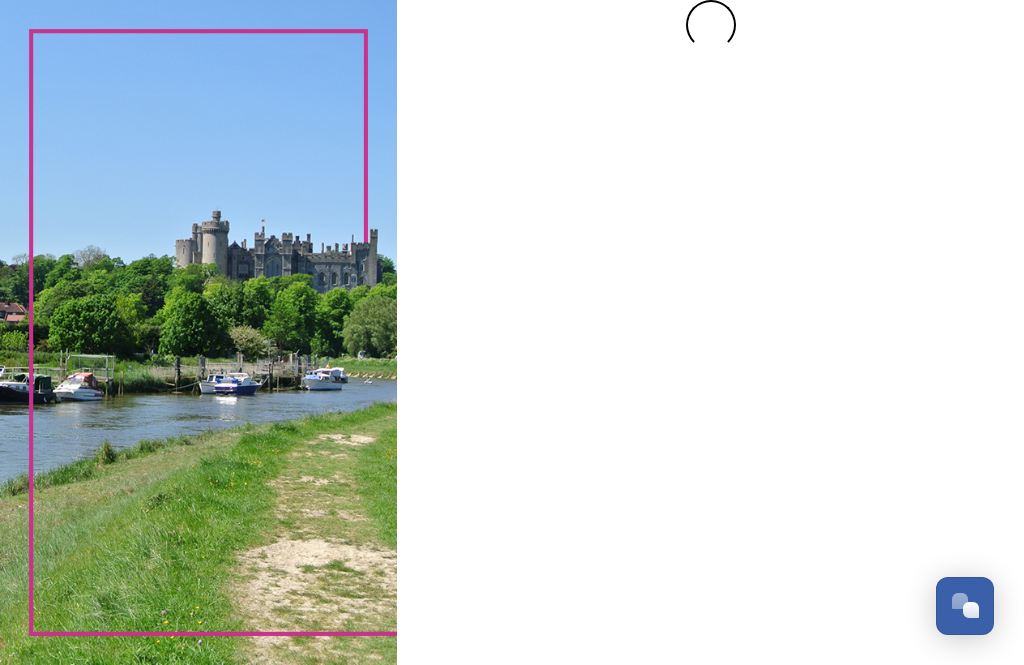 scroll, scrollTop: 0, scrollLeft: 0, axis: both 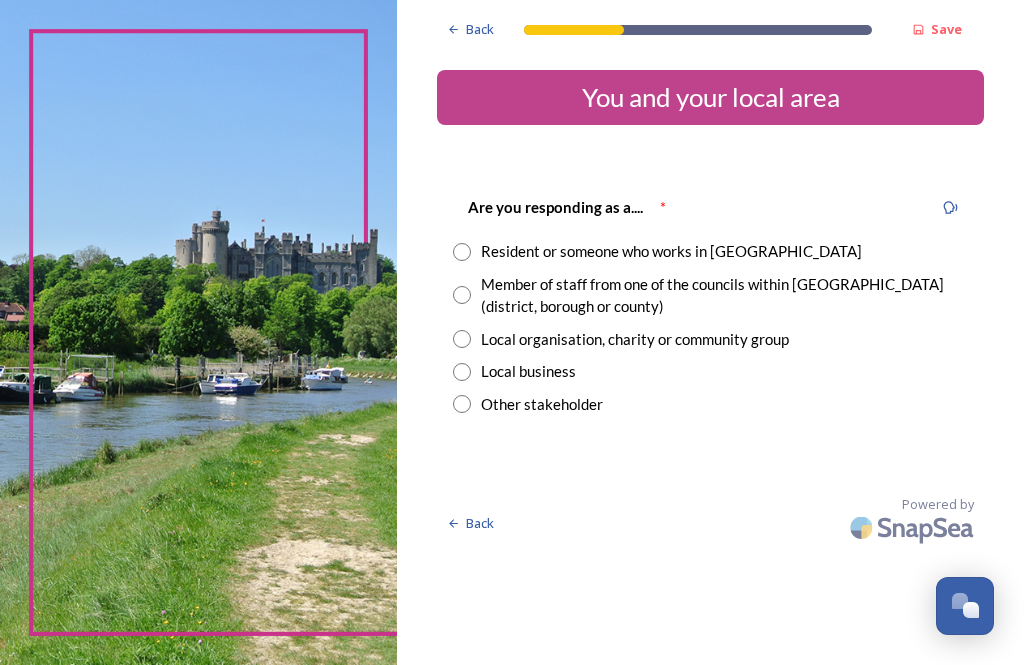 click at bounding box center (462, 252) 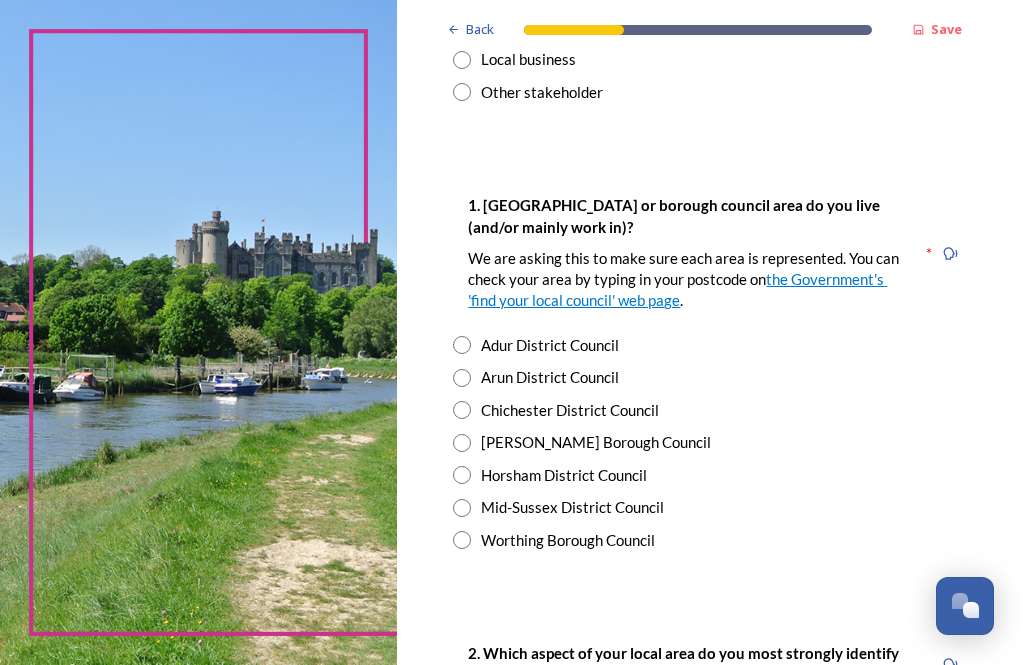 scroll, scrollTop: 320, scrollLeft: 0, axis: vertical 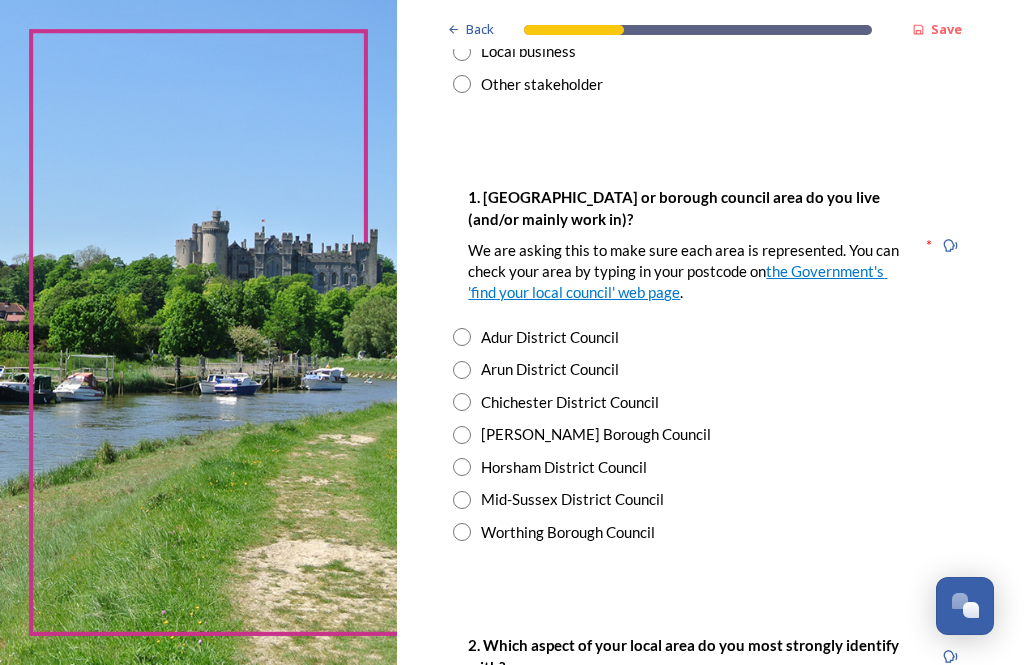 click at bounding box center (462, 467) 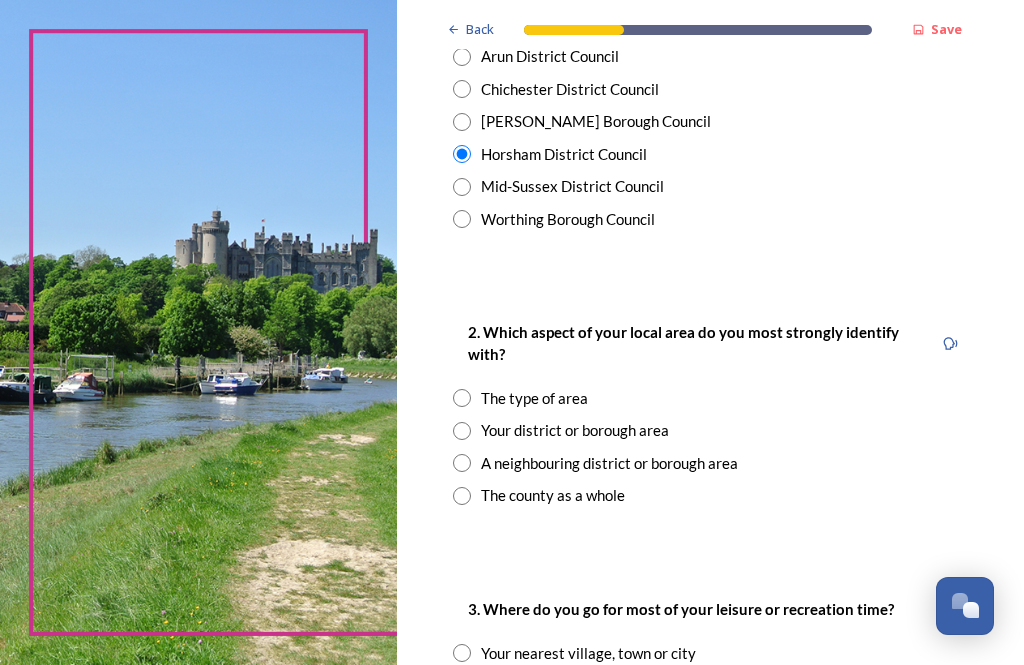 scroll, scrollTop: 633, scrollLeft: 0, axis: vertical 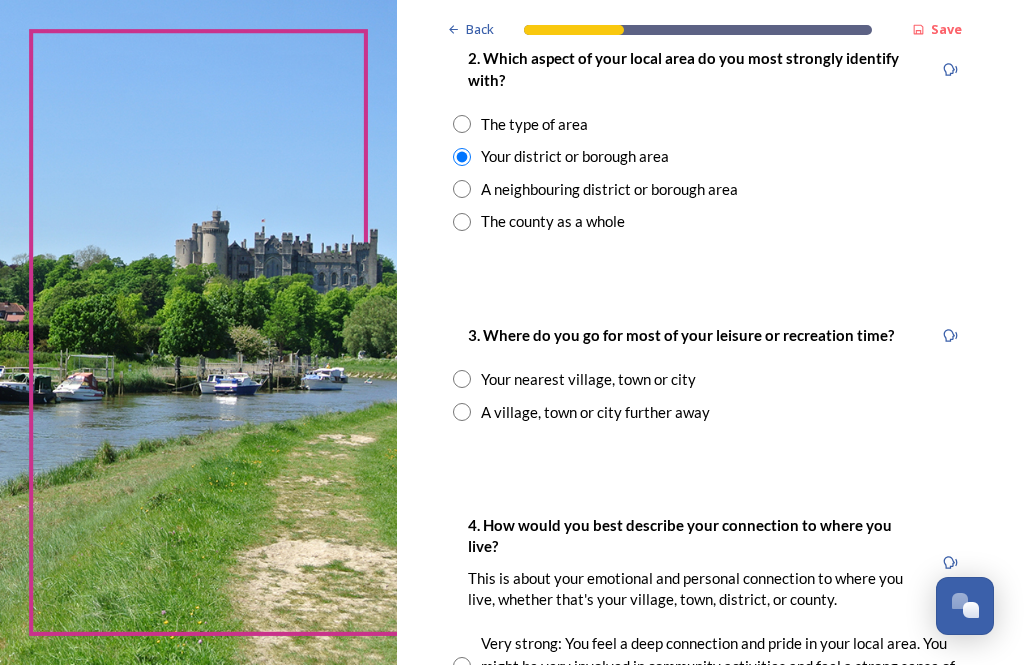 click at bounding box center [462, 379] 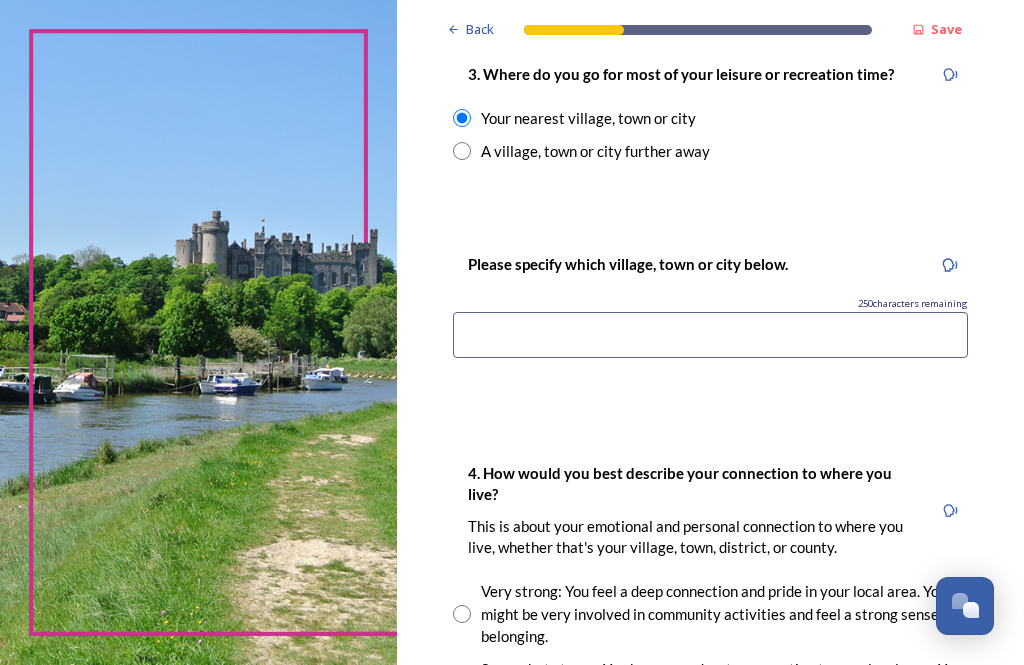 scroll, scrollTop: 1169, scrollLeft: 0, axis: vertical 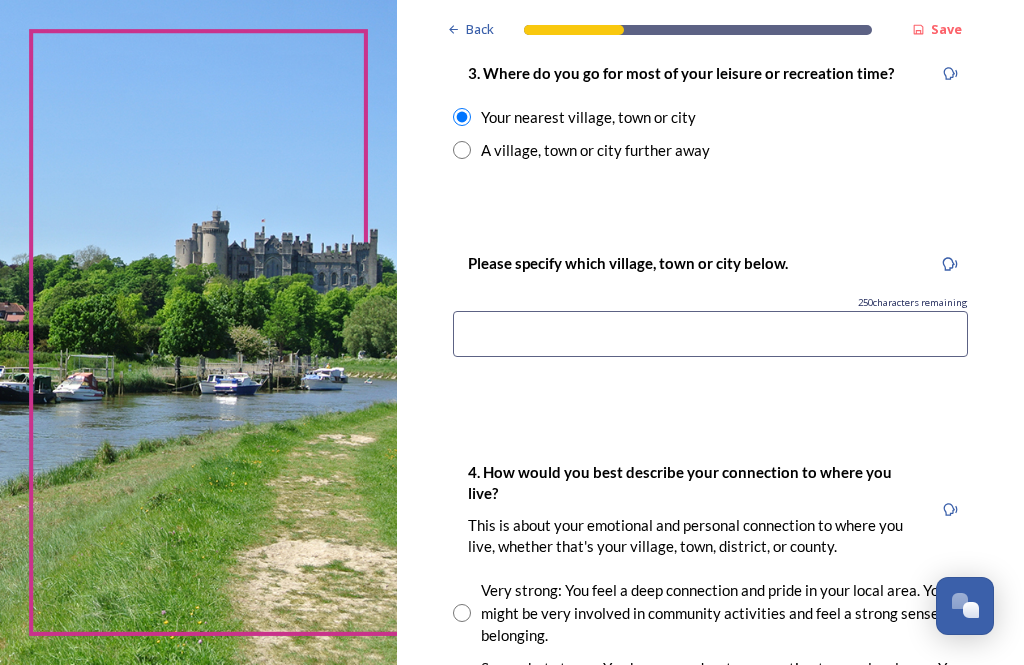 click at bounding box center [710, 334] 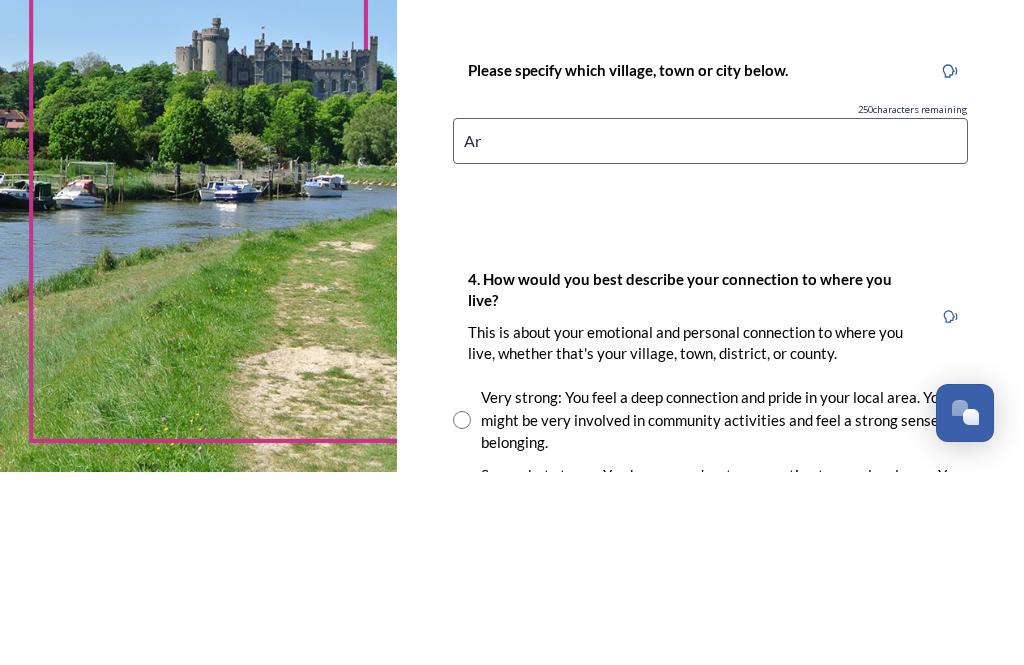 scroll, scrollTop: 64, scrollLeft: 0, axis: vertical 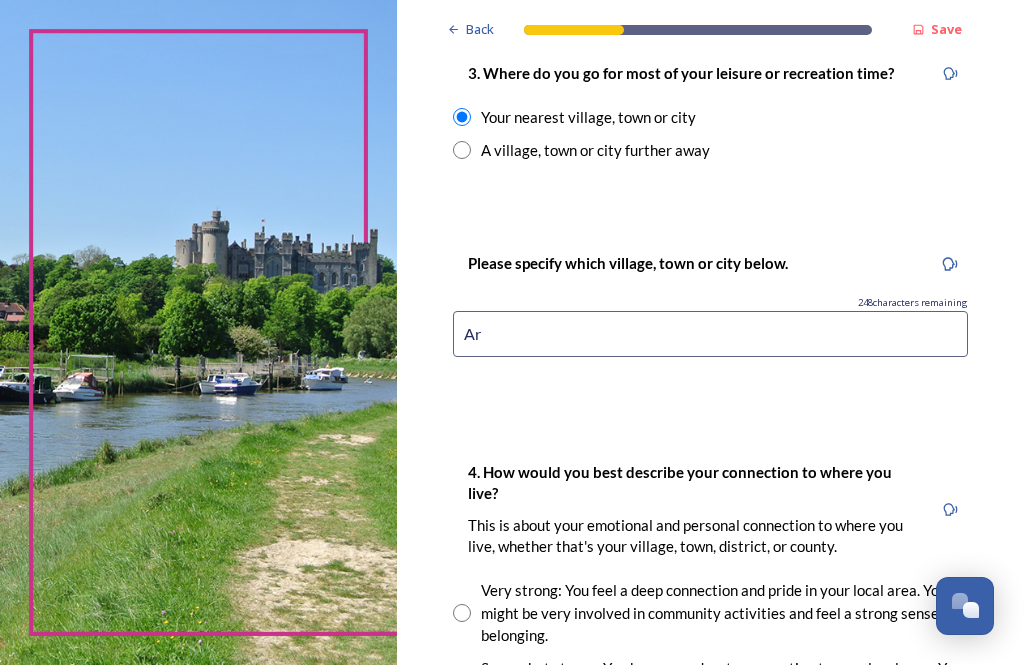 type on "A" 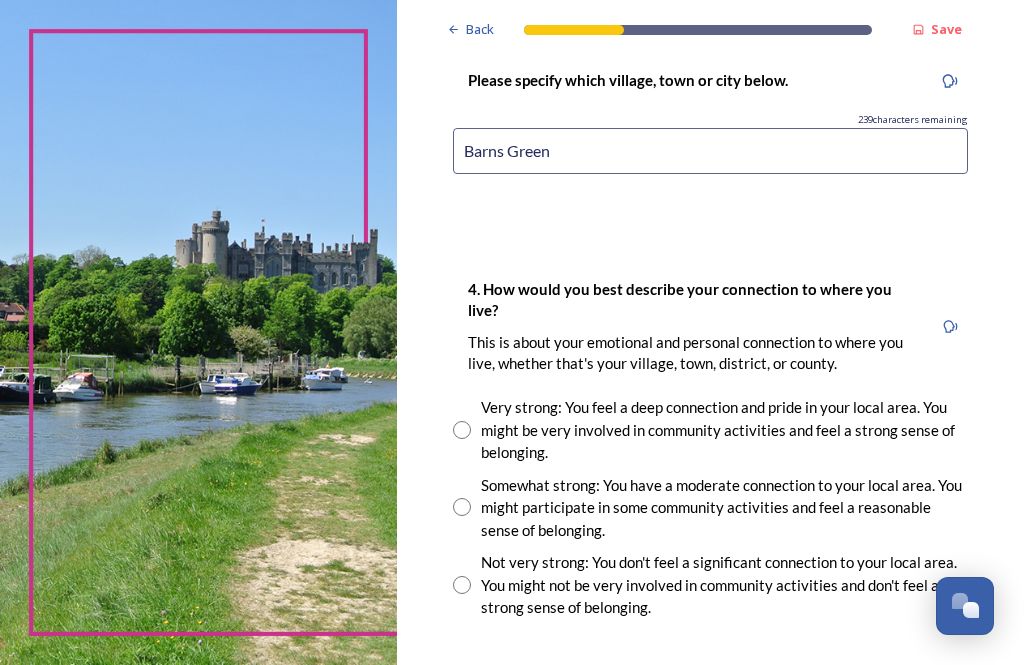 scroll, scrollTop: 1362, scrollLeft: 0, axis: vertical 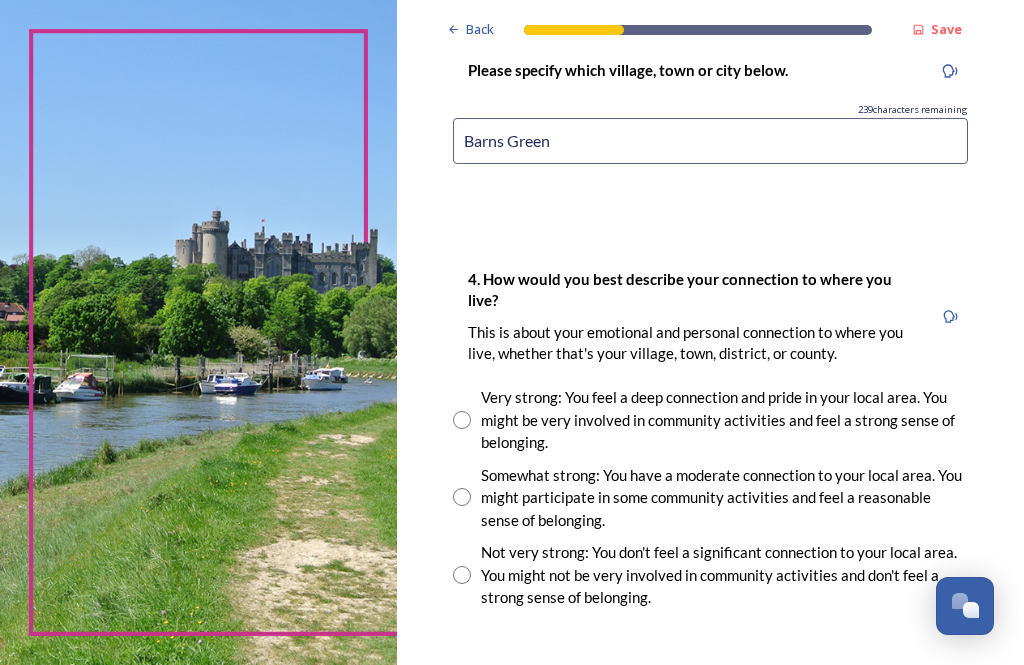 type on "Barns Green" 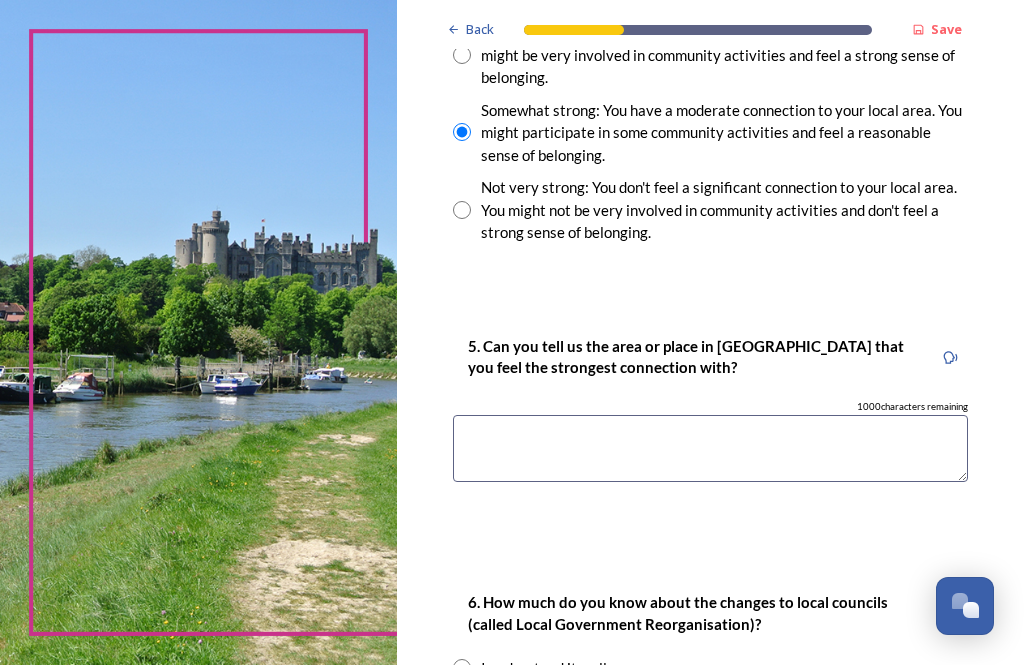 scroll, scrollTop: 1728, scrollLeft: 0, axis: vertical 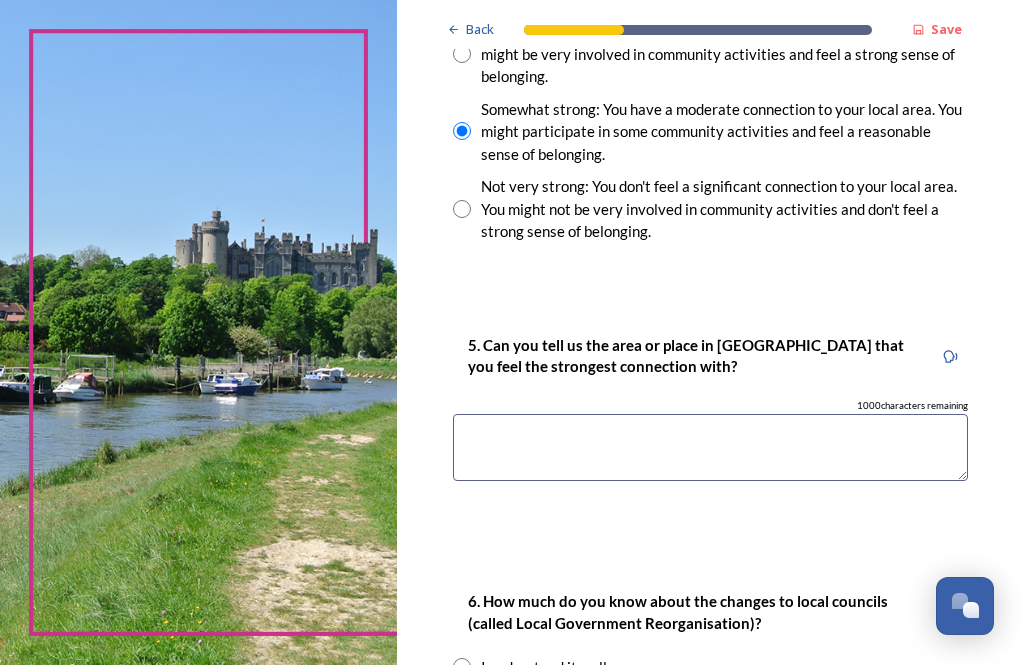 click at bounding box center [710, 447] 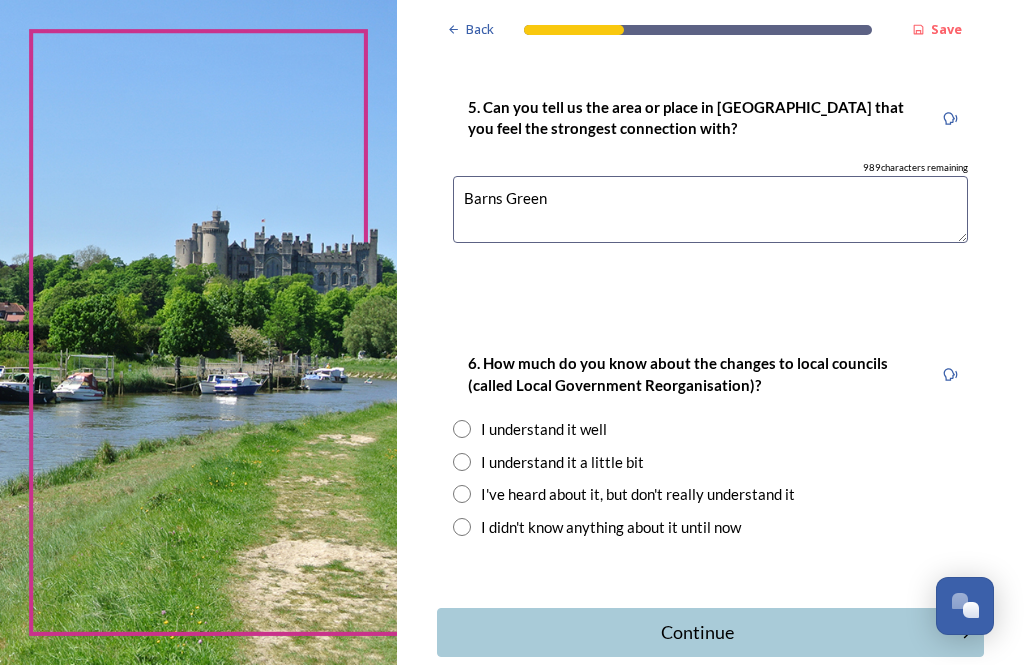 scroll, scrollTop: 1966, scrollLeft: 0, axis: vertical 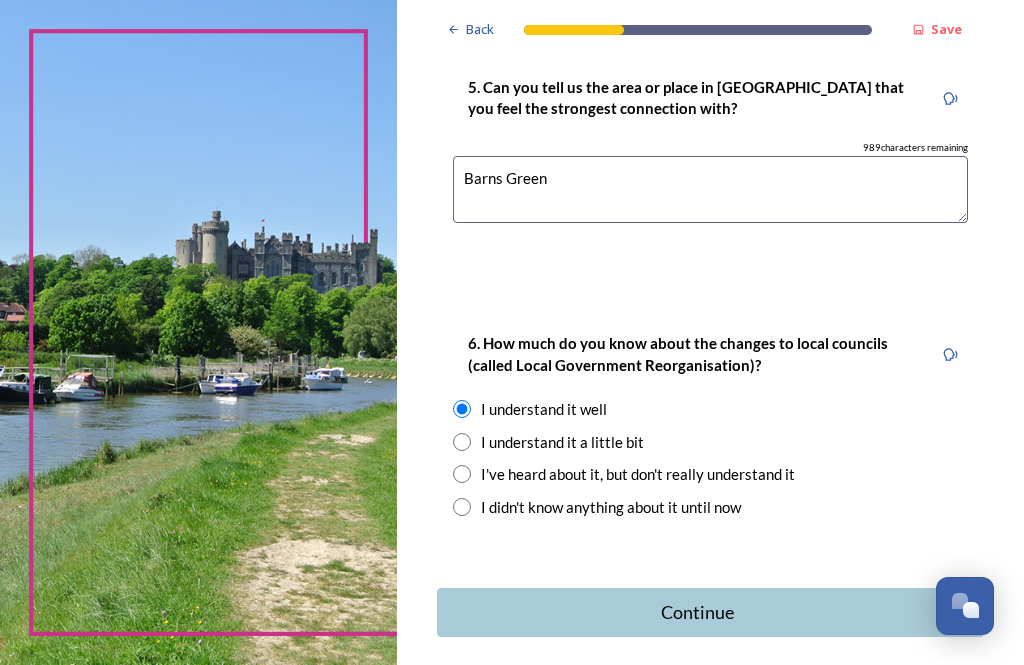 click on "Continue" at bounding box center (697, 612) 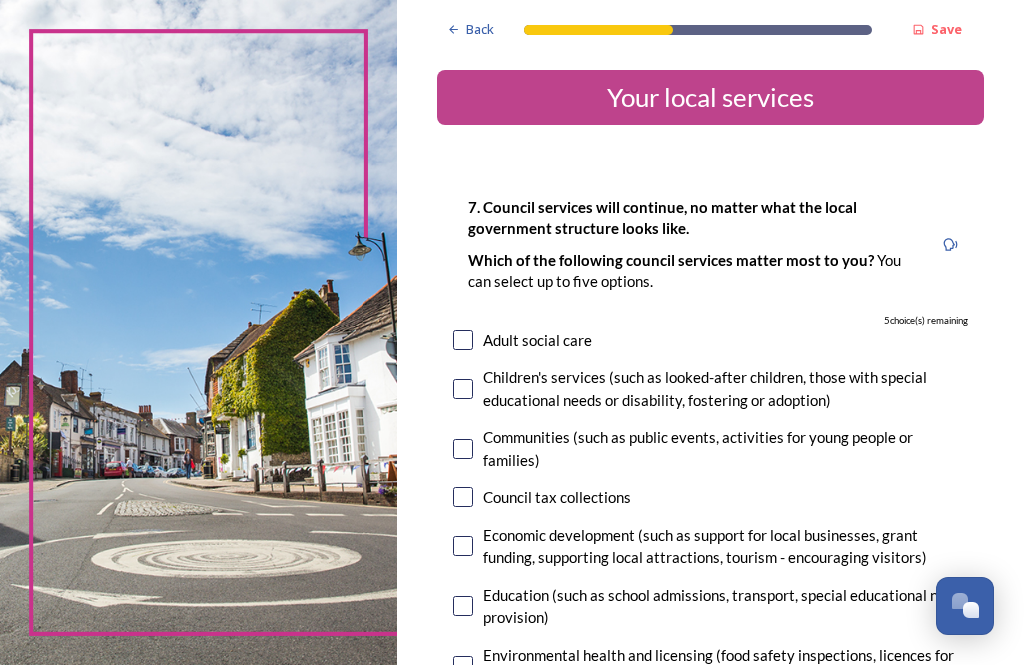 click at bounding box center (463, 340) 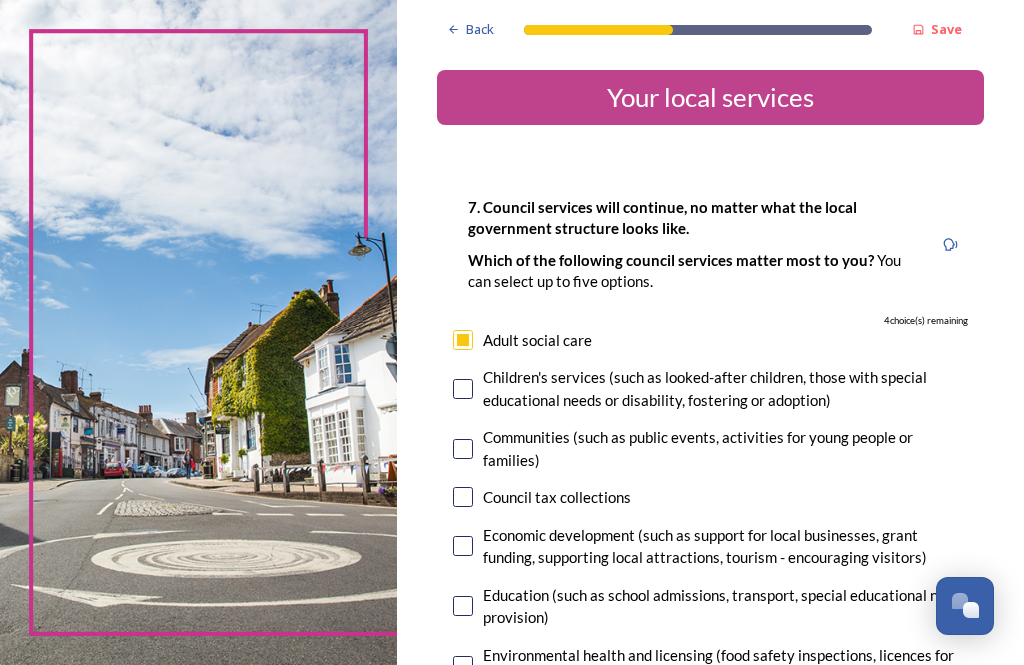 click at bounding box center (463, 389) 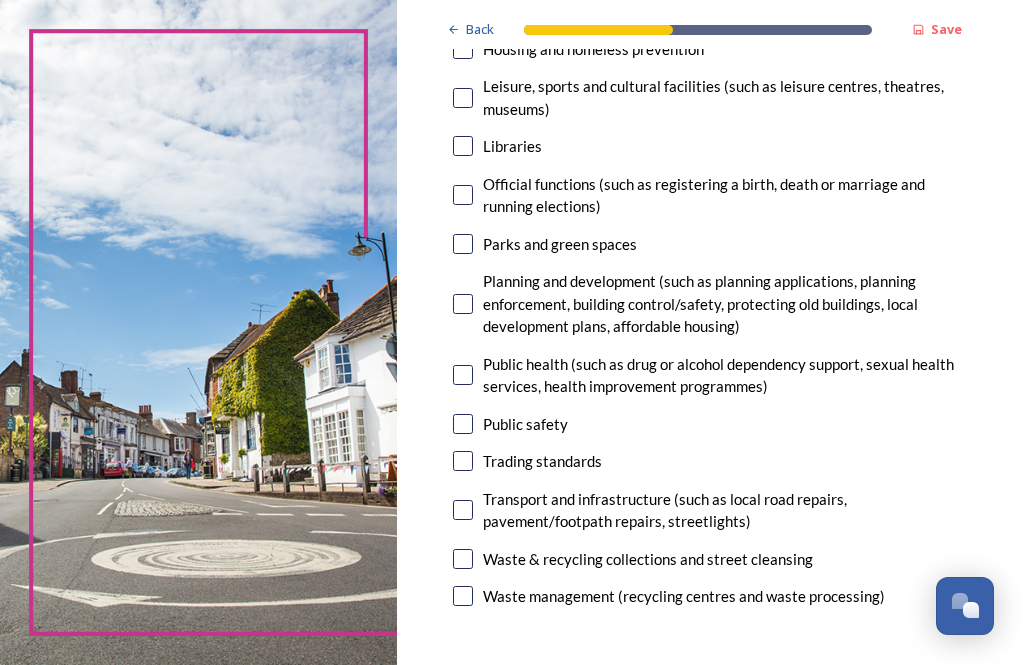 scroll, scrollTop: 667, scrollLeft: 0, axis: vertical 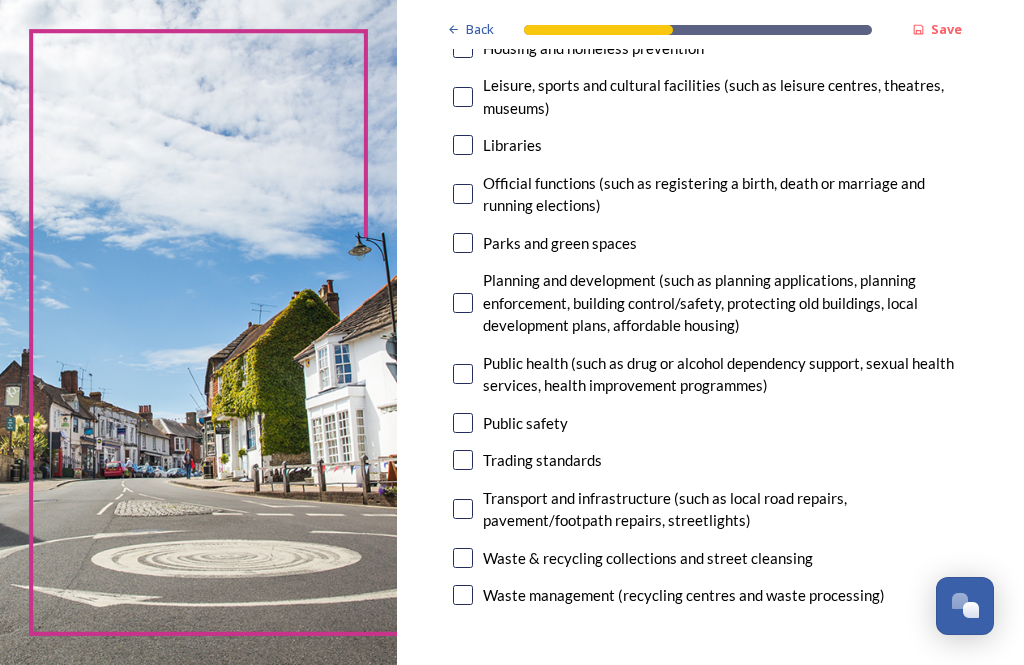 click at bounding box center (463, 509) 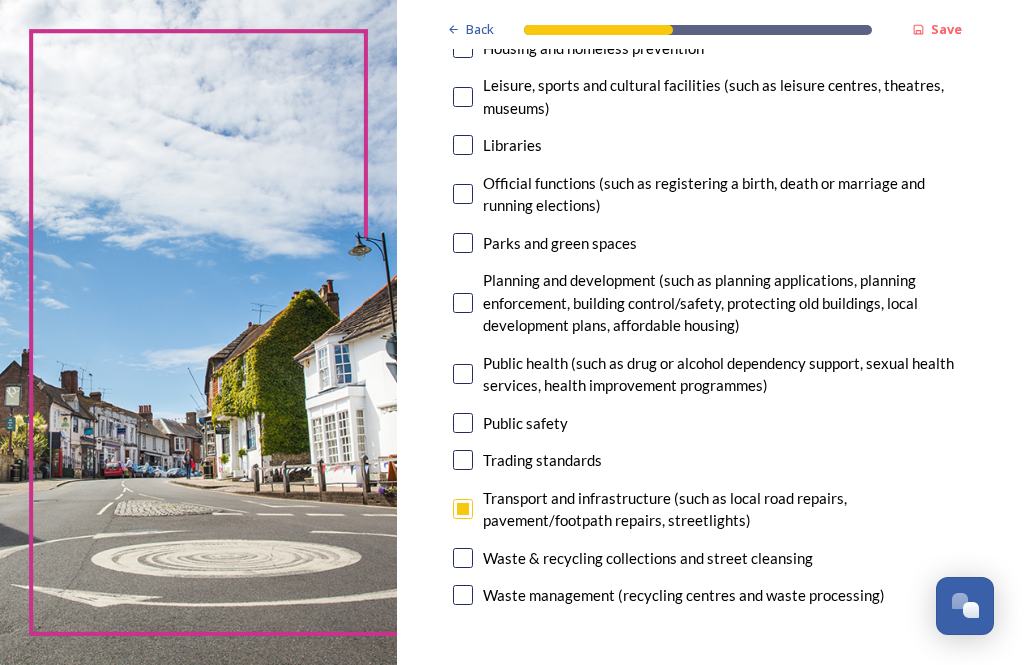 click at bounding box center [463, 423] 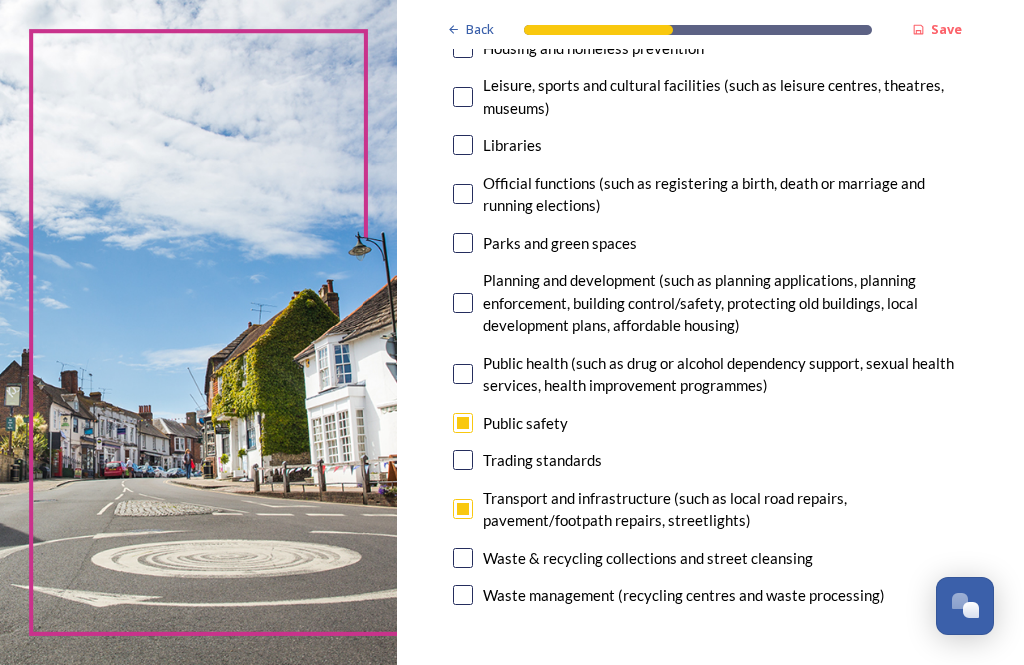 click at bounding box center (463, 303) 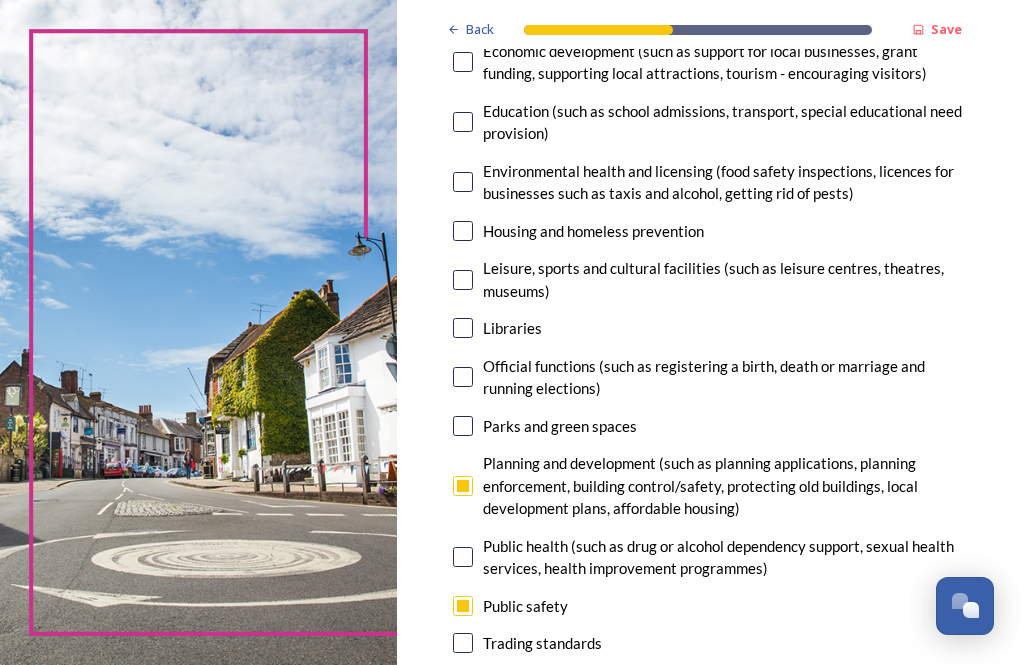 scroll, scrollTop: 484, scrollLeft: 0, axis: vertical 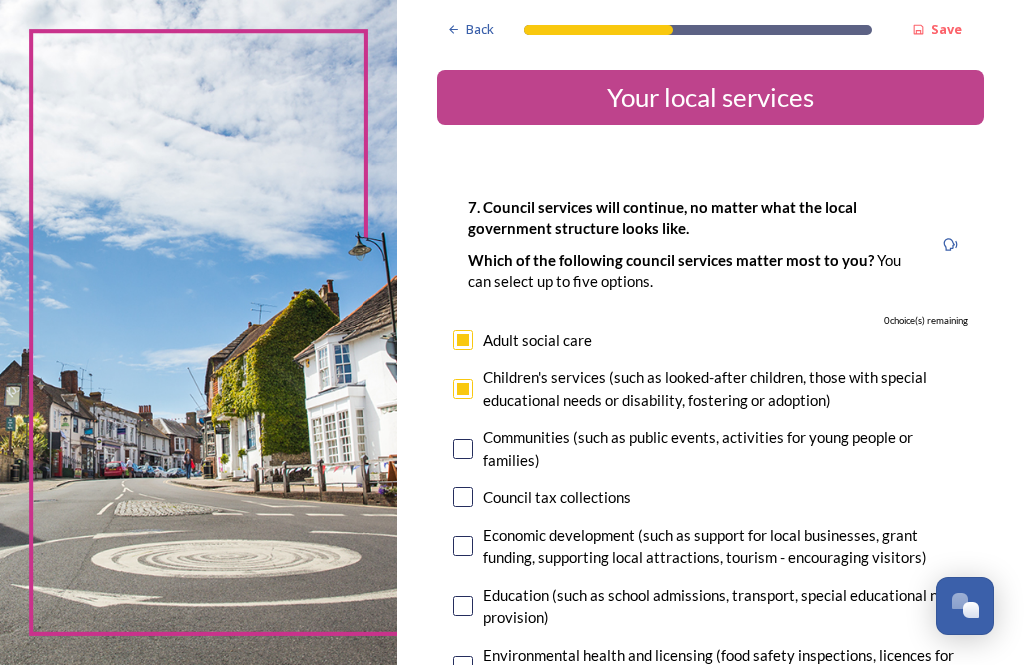 click at bounding box center [463, 389] 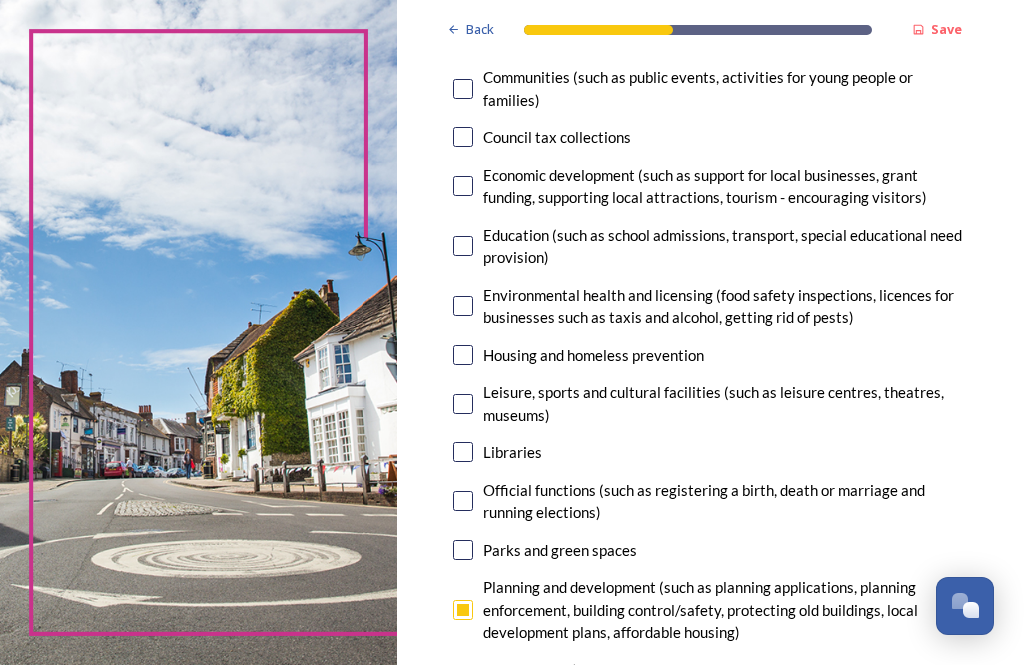 scroll, scrollTop: 370, scrollLeft: 0, axis: vertical 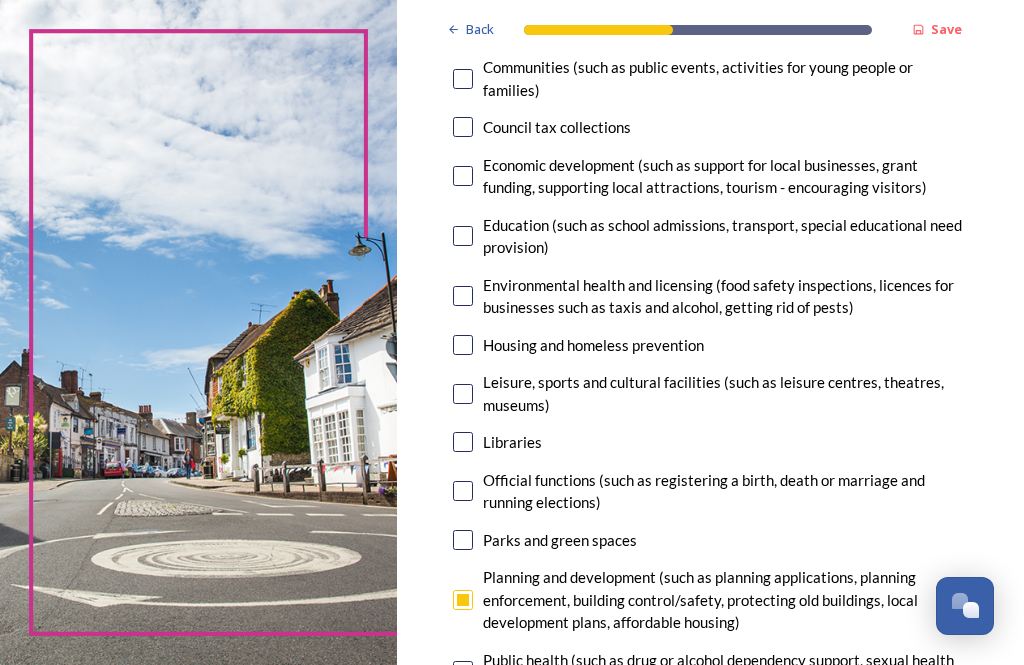click at bounding box center (463, 442) 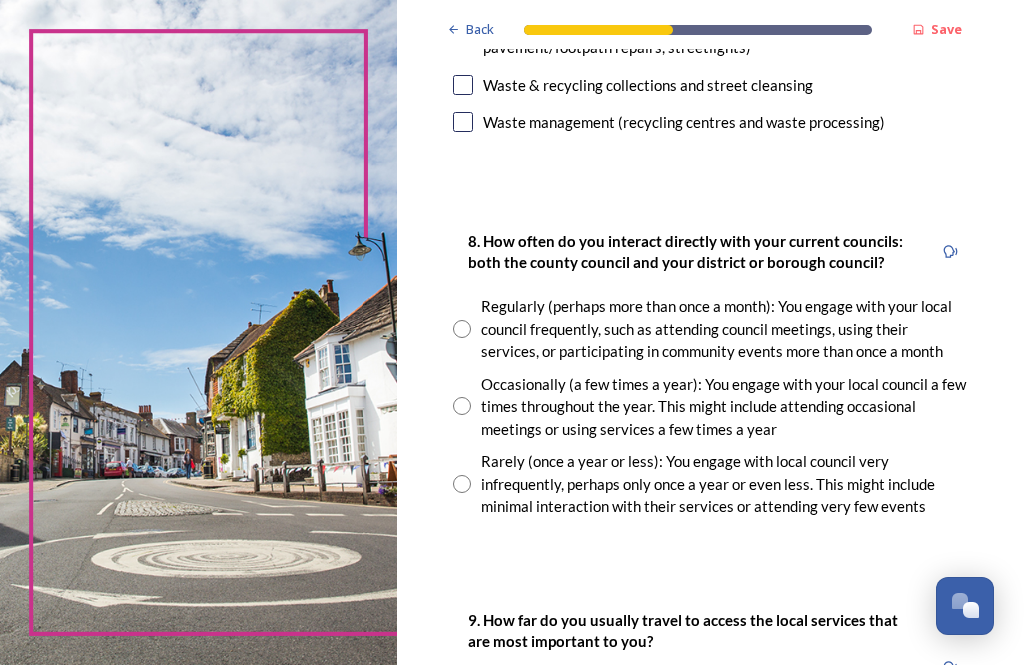 scroll, scrollTop: 1143, scrollLeft: 0, axis: vertical 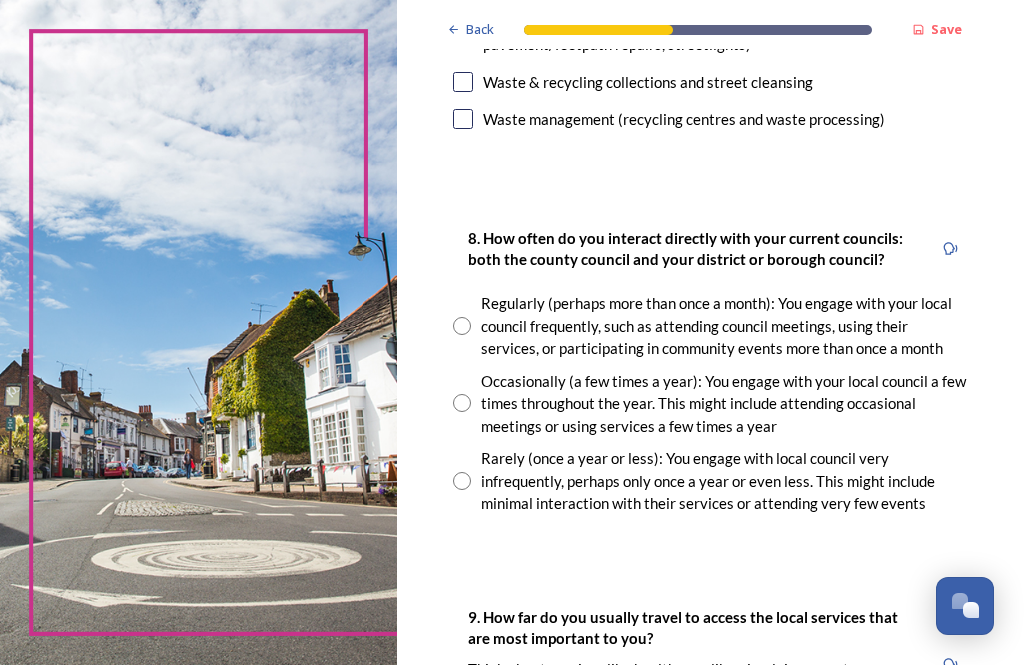 click at bounding box center (462, 403) 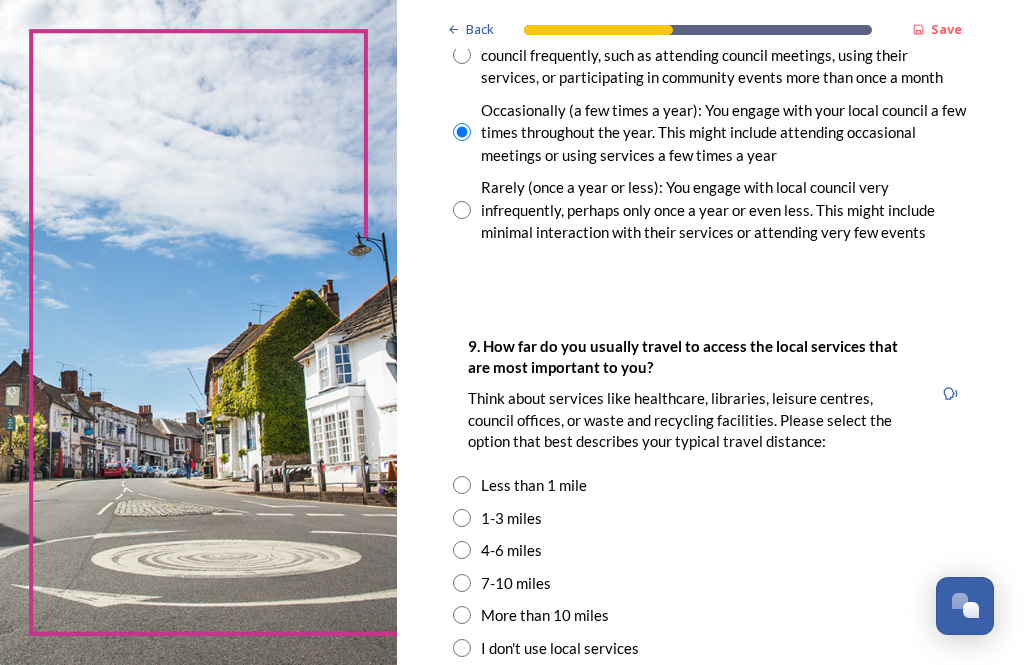 scroll, scrollTop: 1417, scrollLeft: 0, axis: vertical 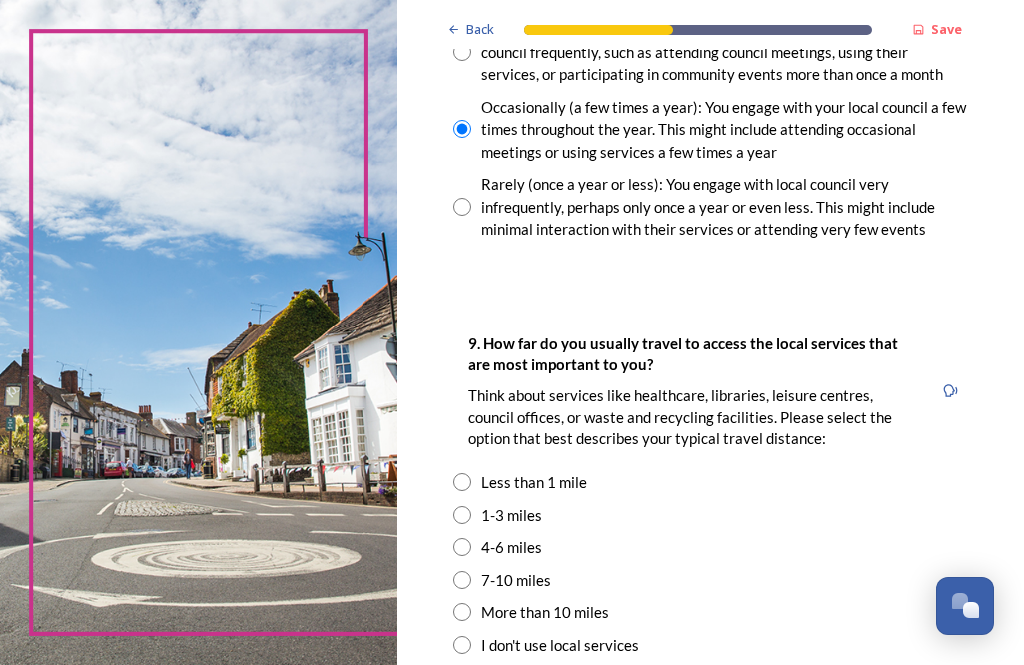 click at bounding box center [462, 580] 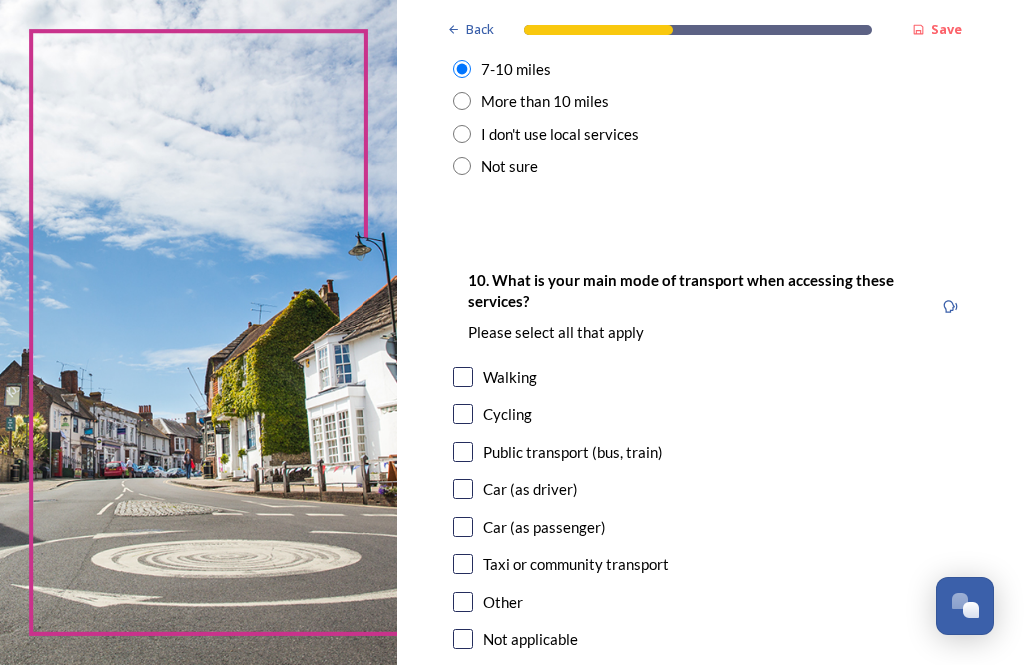 scroll, scrollTop: 1928, scrollLeft: 0, axis: vertical 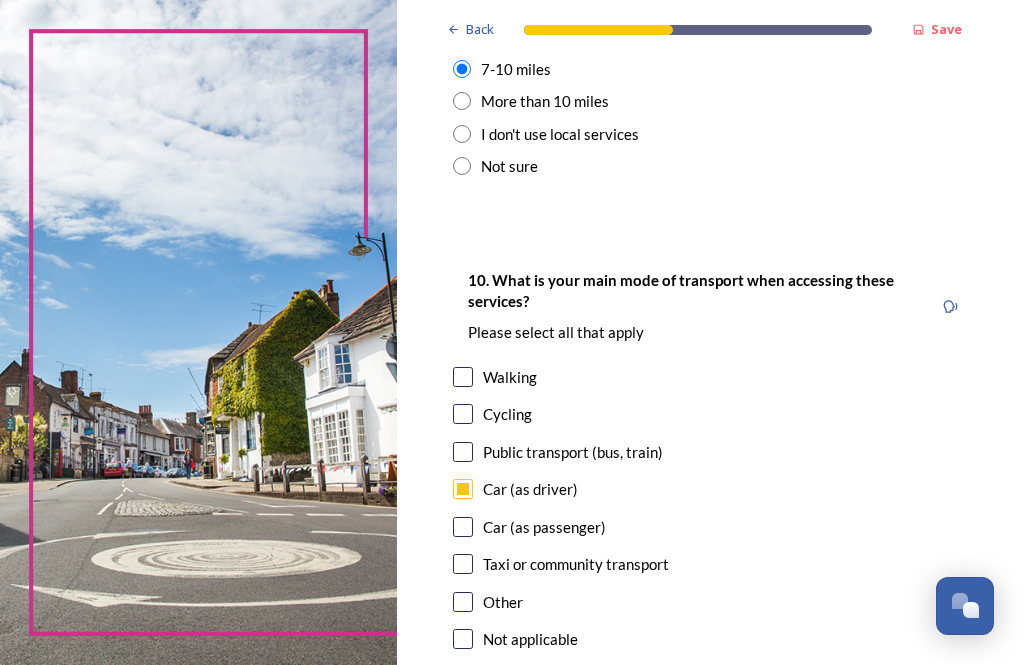 click at bounding box center (463, 527) 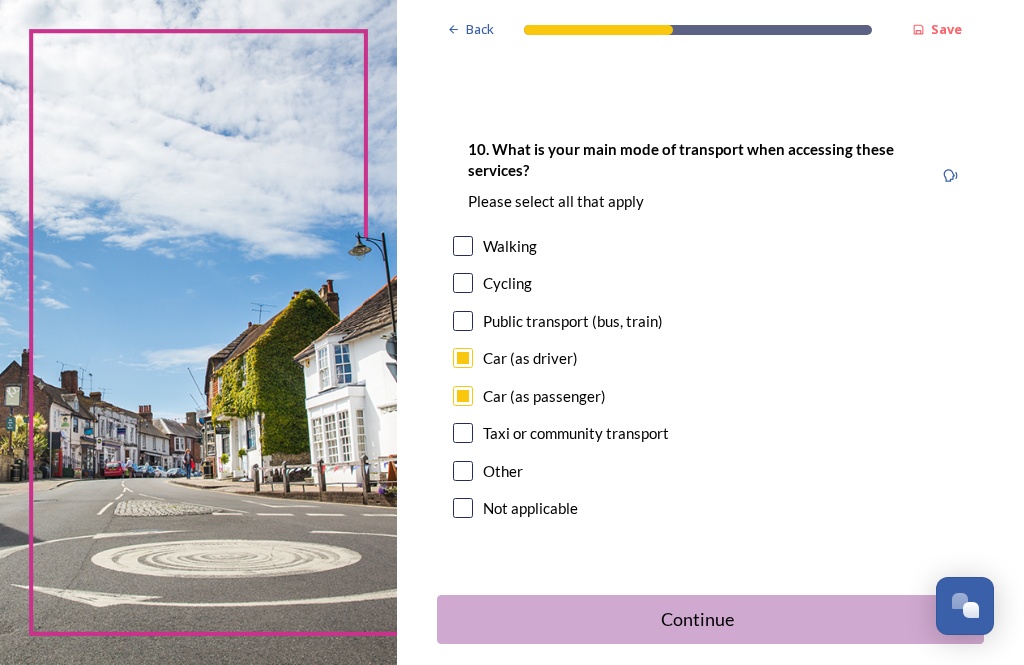 scroll, scrollTop: 2058, scrollLeft: 0, axis: vertical 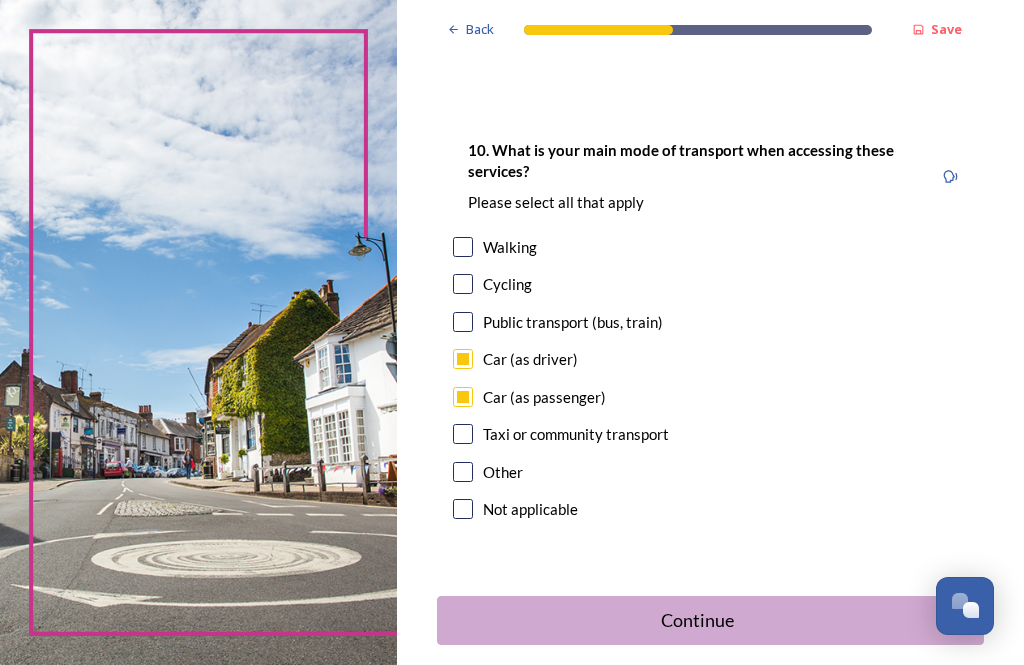 click on "Continue" at bounding box center (697, 620) 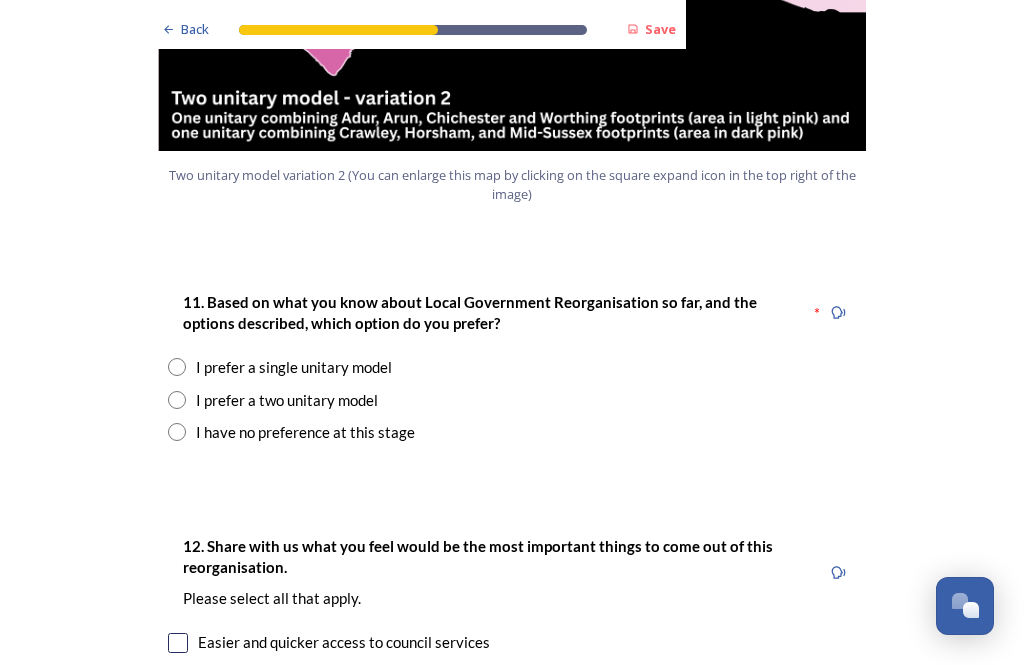 scroll, scrollTop: 2509, scrollLeft: 0, axis: vertical 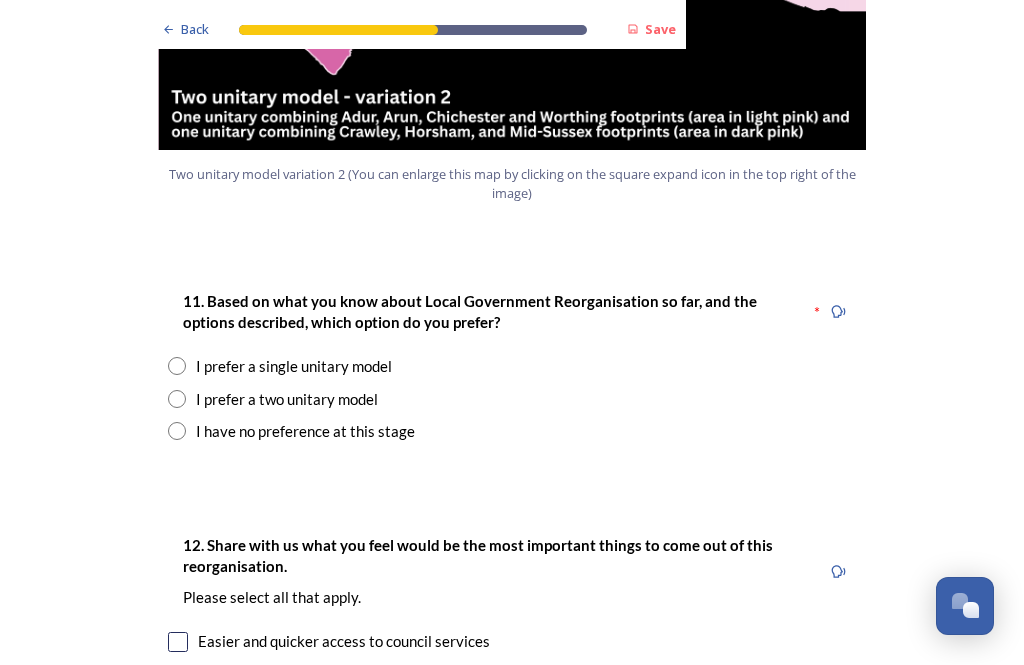 click at bounding box center (177, 399) 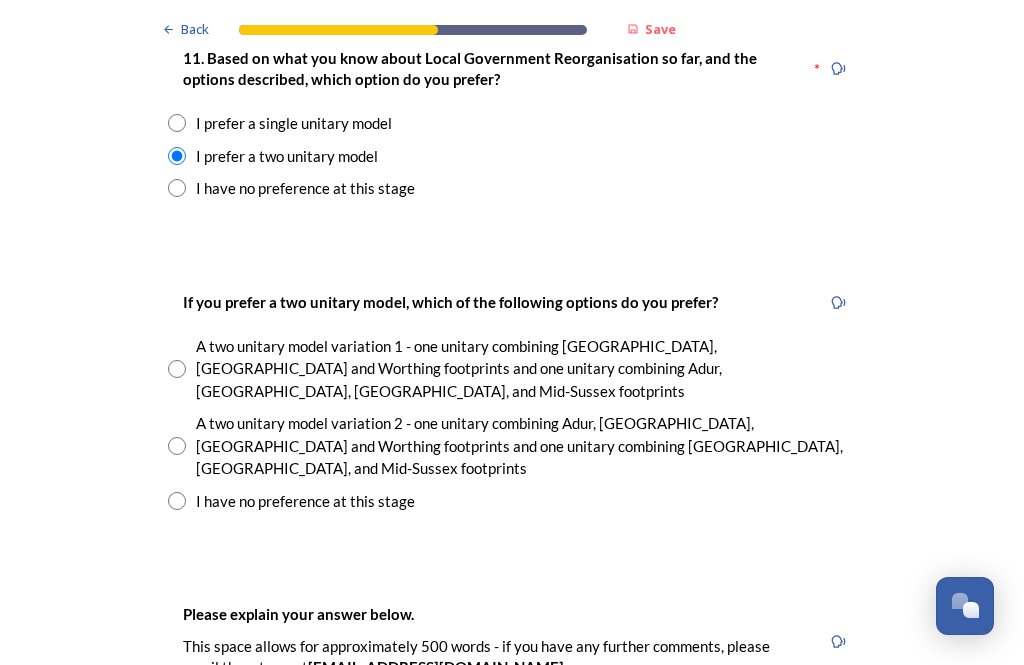 scroll, scrollTop: 2752, scrollLeft: 0, axis: vertical 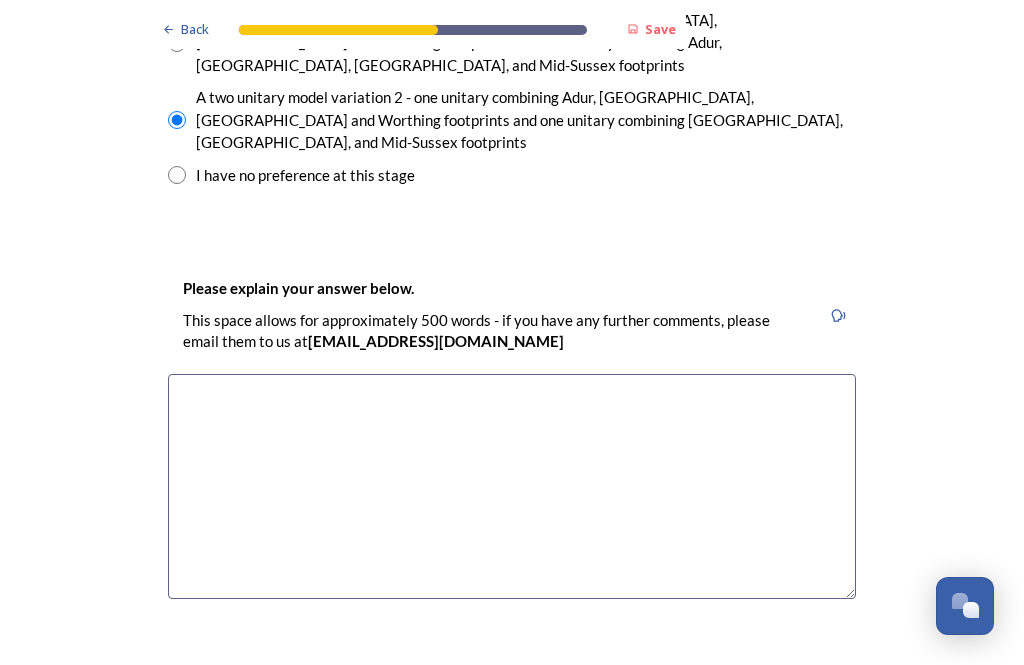 click at bounding box center (512, 486) 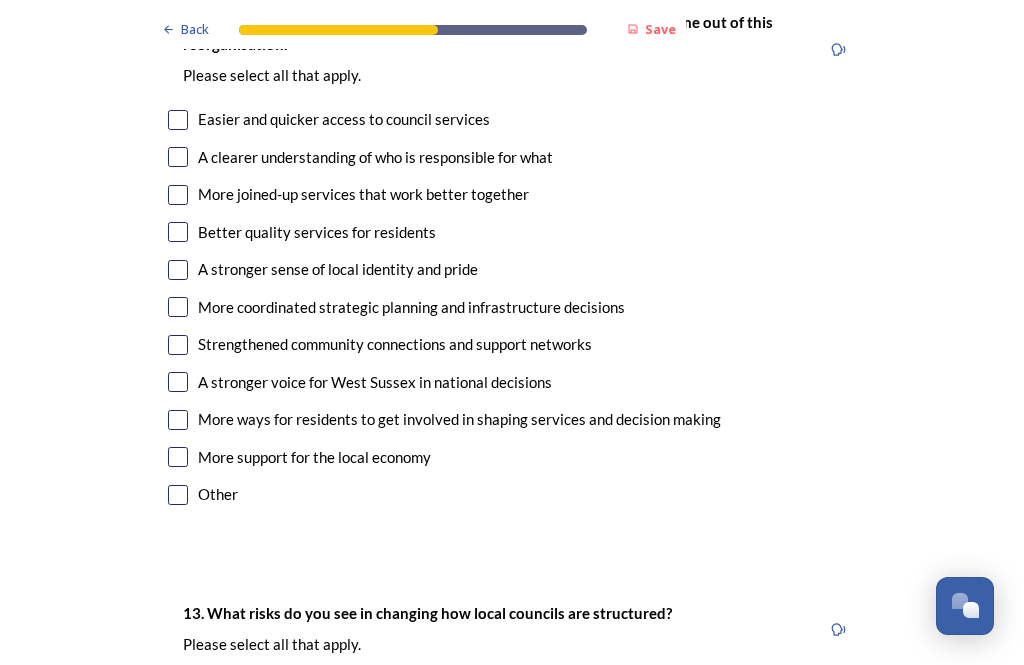 scroll, scrollTop: 3775, scrollLeft: 0, axis: vertical 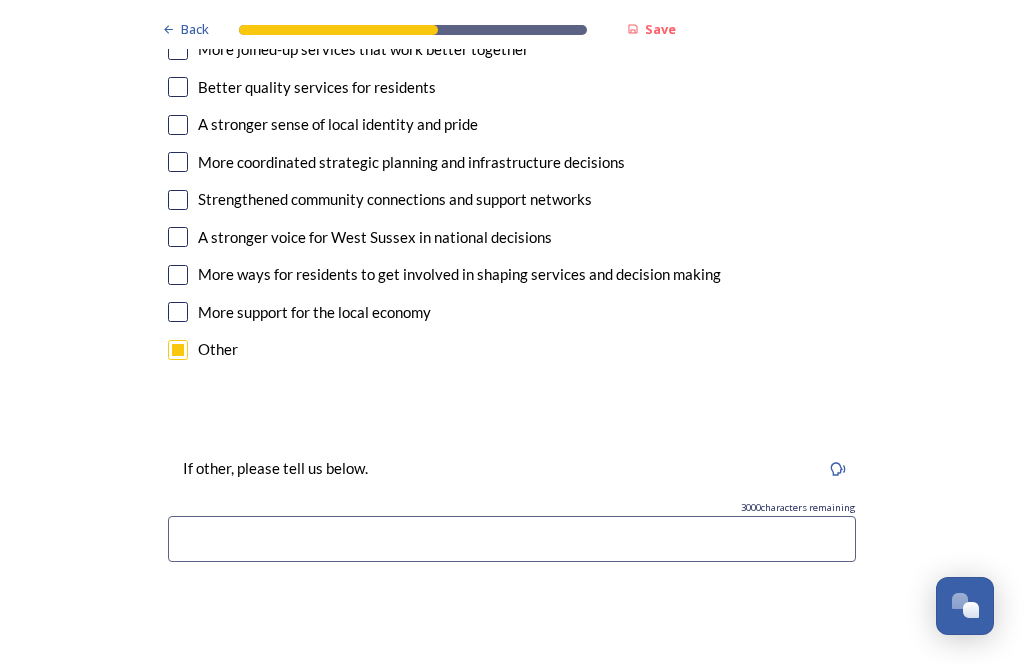 click at bounding box center (512, 539) 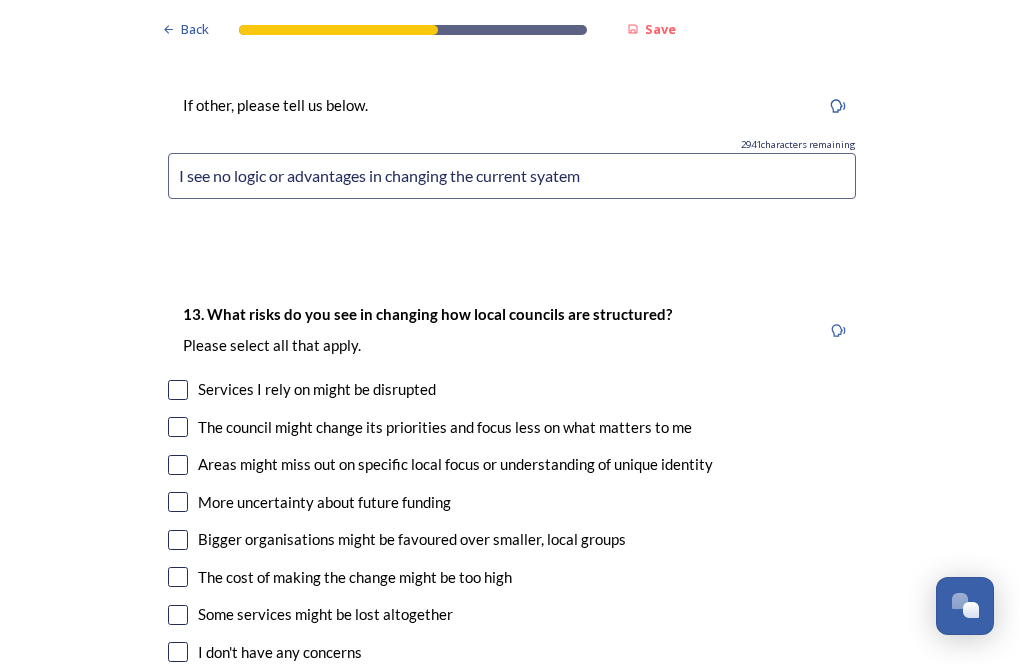 scroll, scrollTop: 4294, scrollLeft: 0, axis: vertical 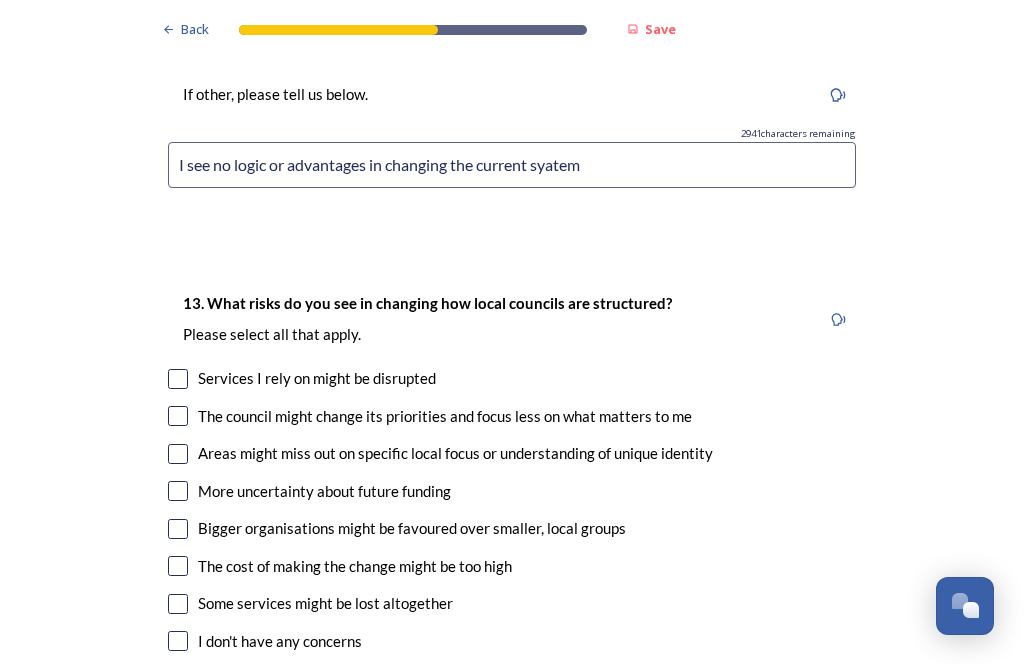 type on "I see no logic or advantages in changing the current syatem" 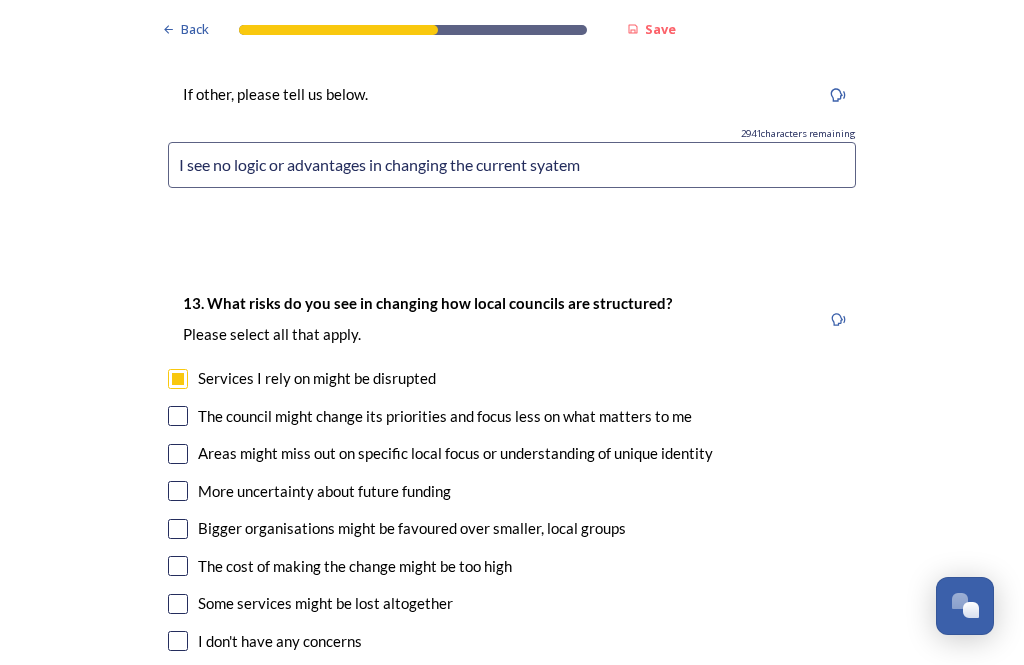 click at bounding box center (178, 416) 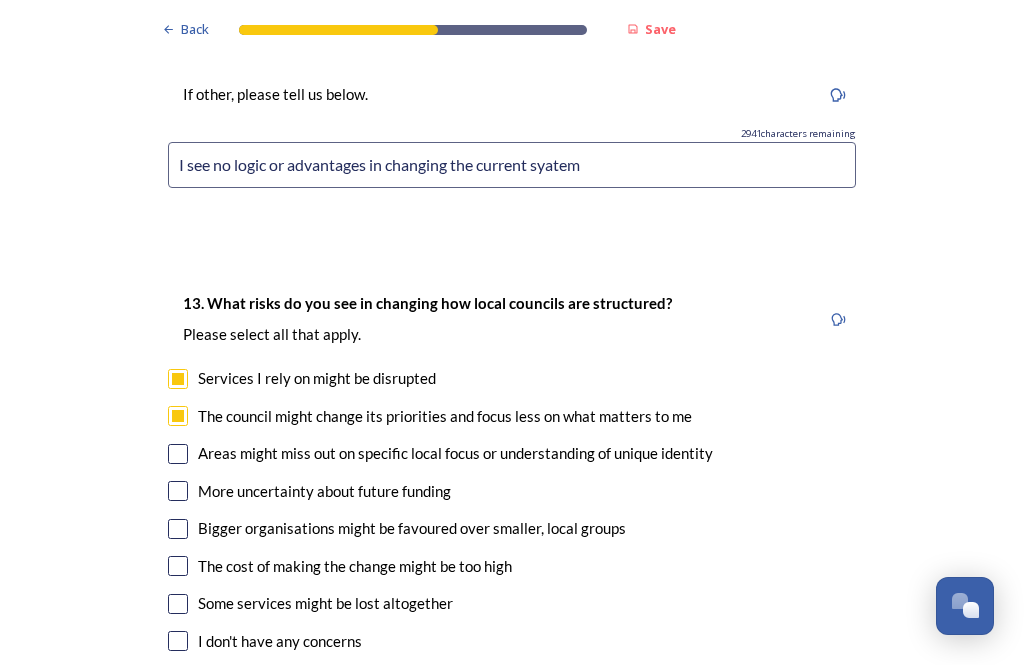click at bounding box center [178, 454] 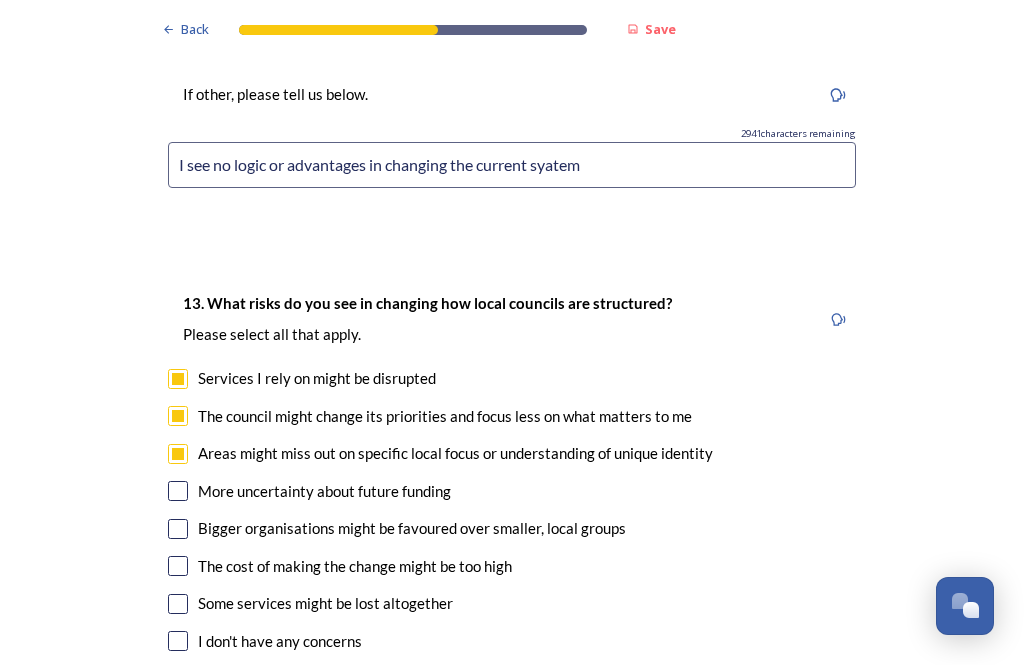 click at bounding box center (178, 491) 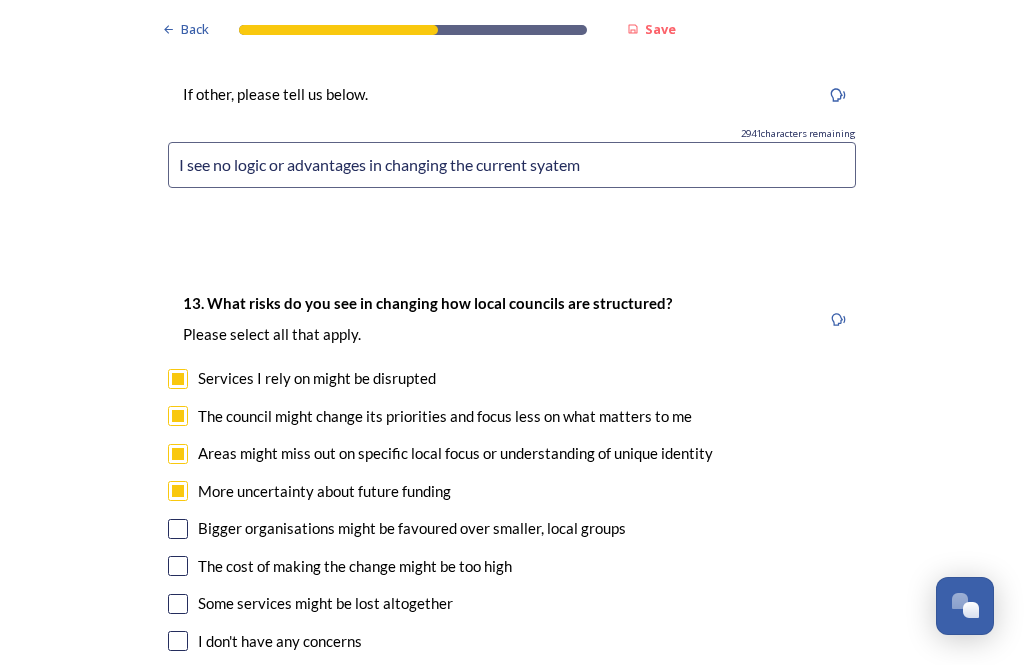 click at bounding box center (178, 529) 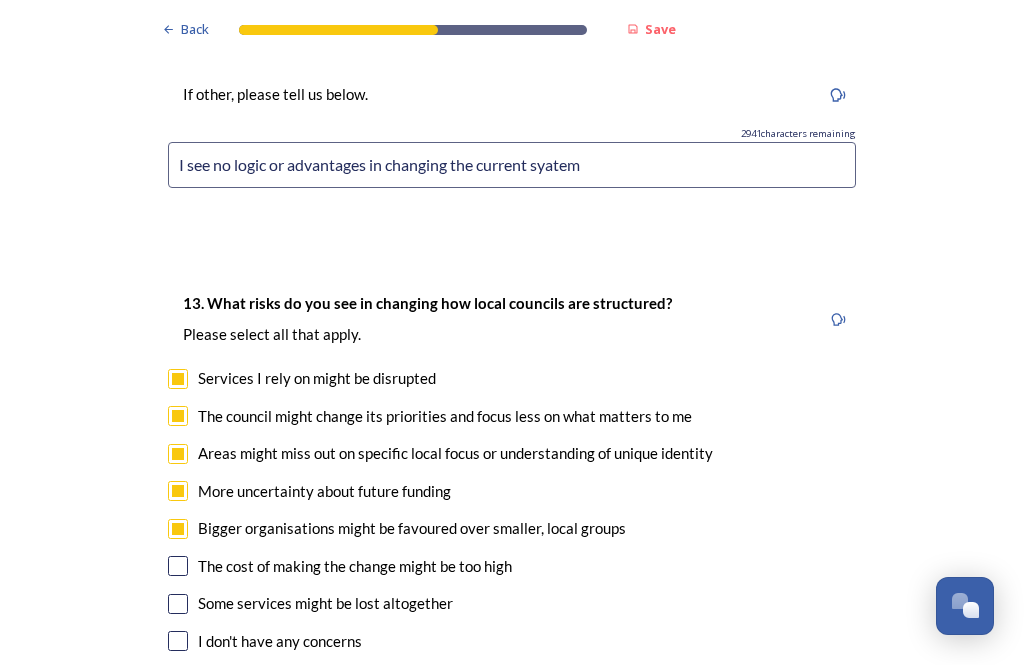 click at bounding box center [178, 566] 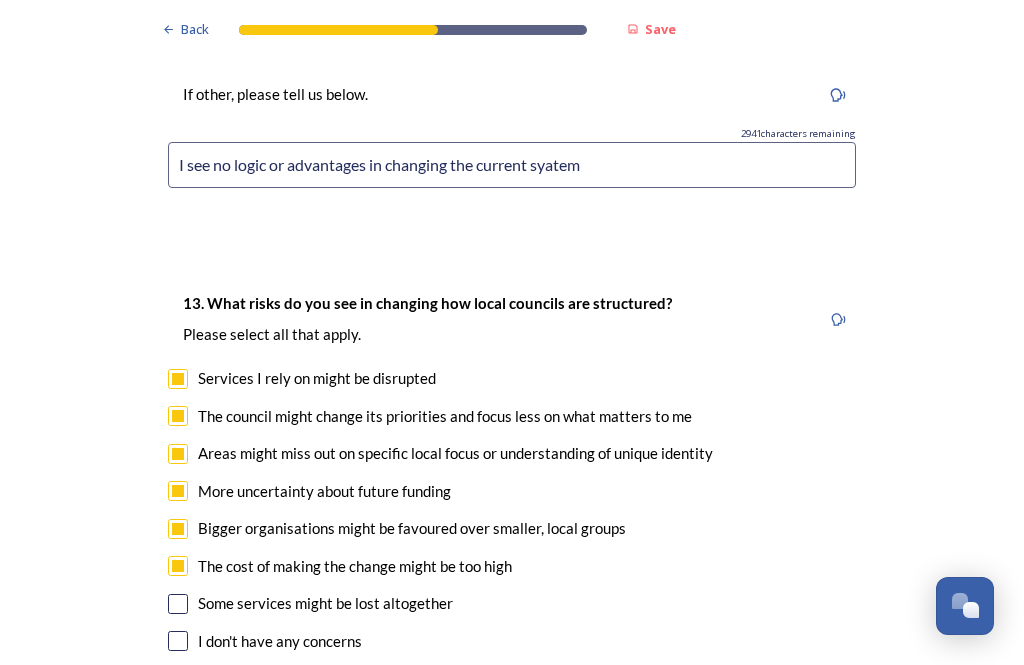 click at bounding box center (178, 604) 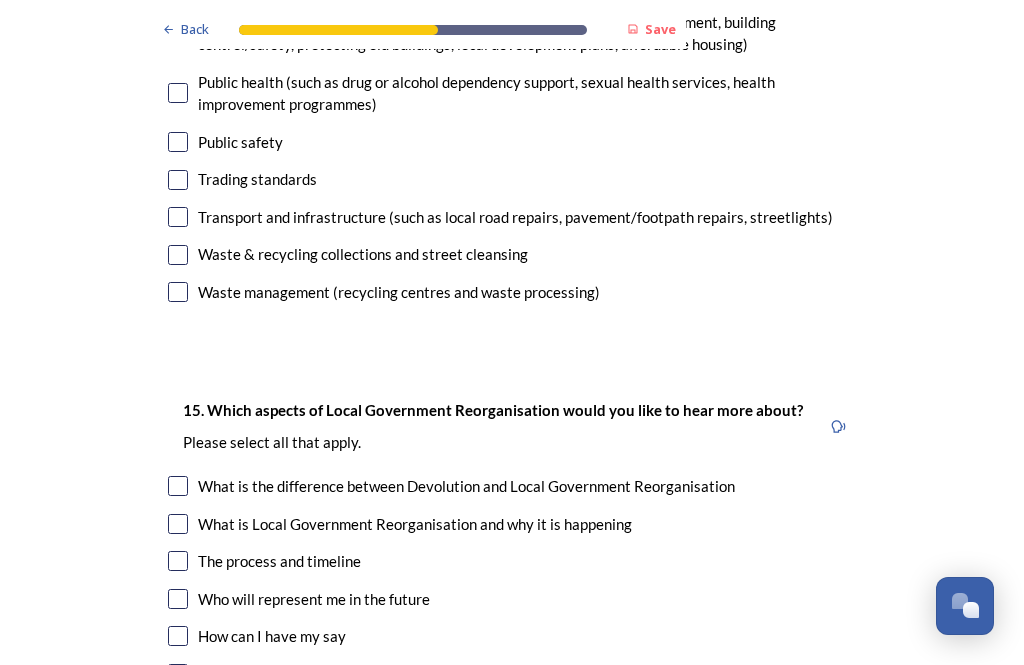 scroll, scrollTop: 5719, scrollLeft: 0, axis: vertical 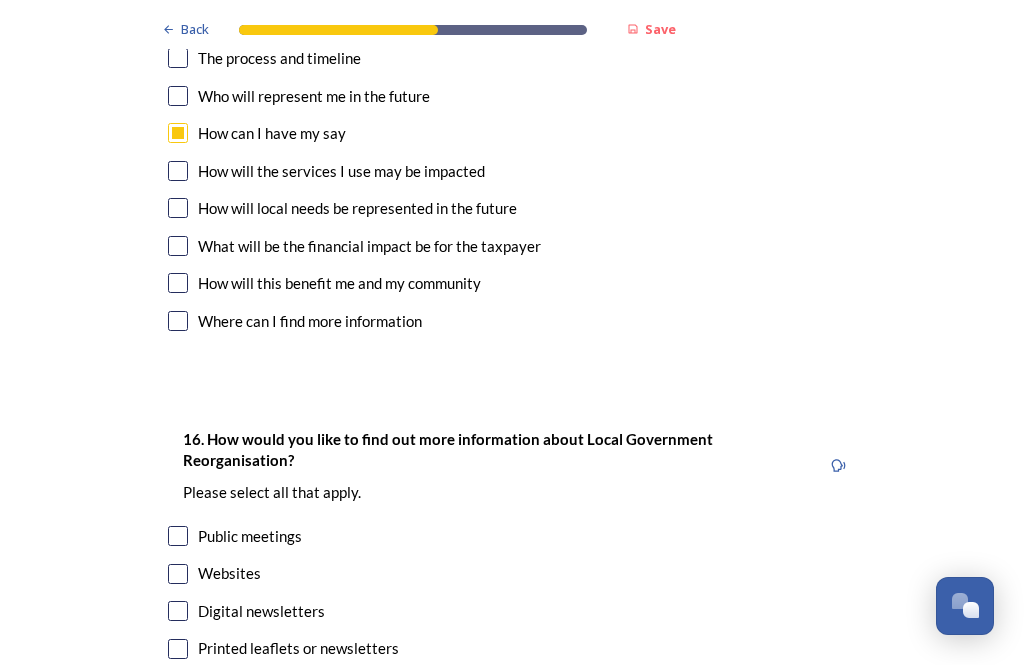 click at bounding box center (178, 536) 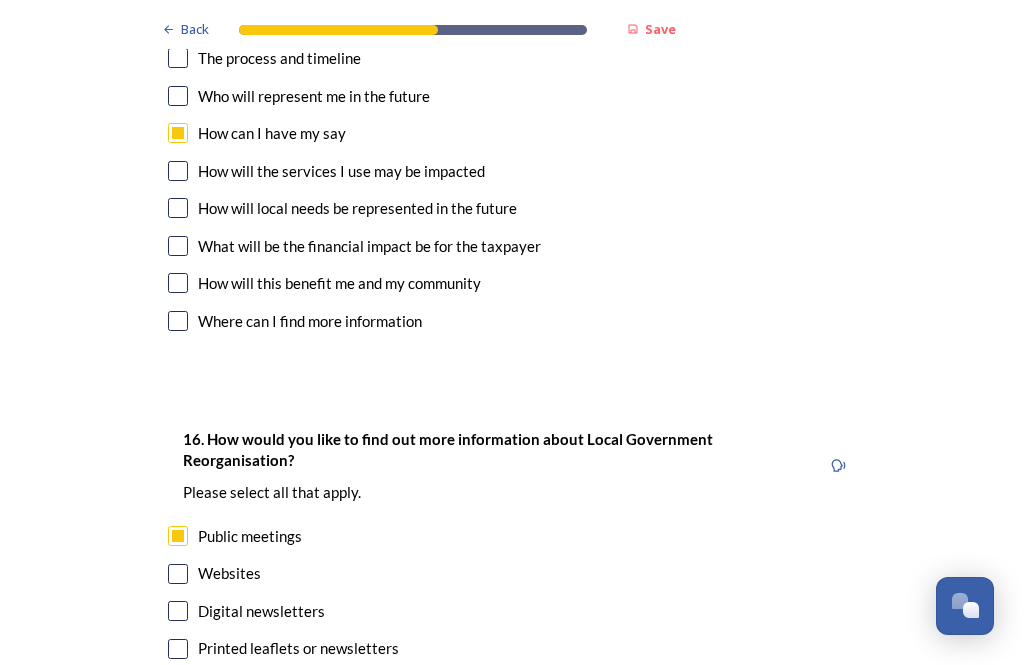 click at bounding box center (178, 611) 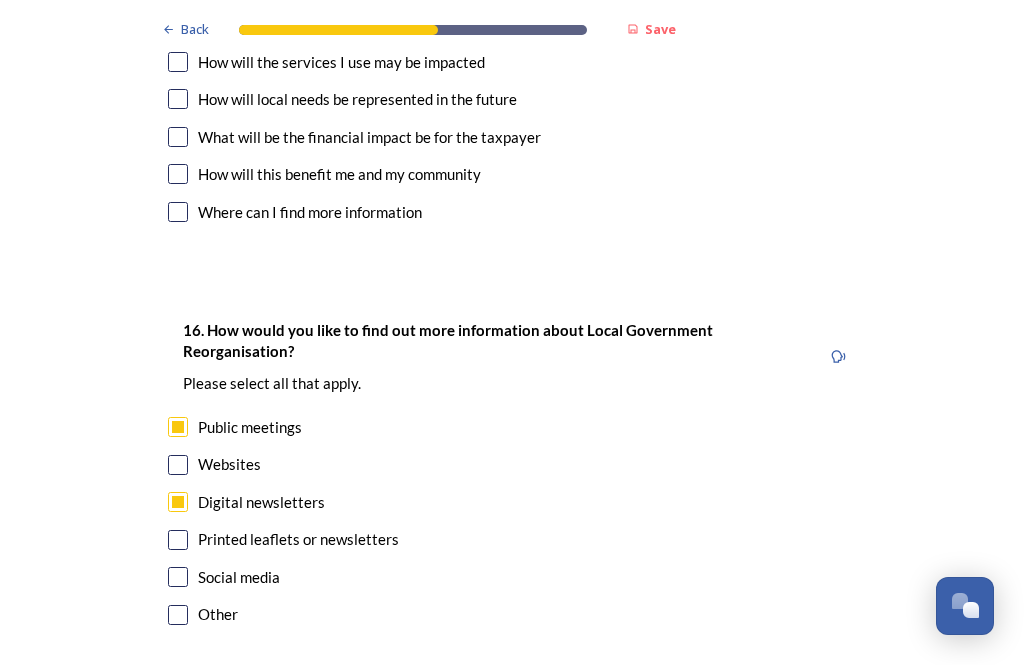 scroll, scrollTop: 6330, scrollLeft: 0, axis: vertical 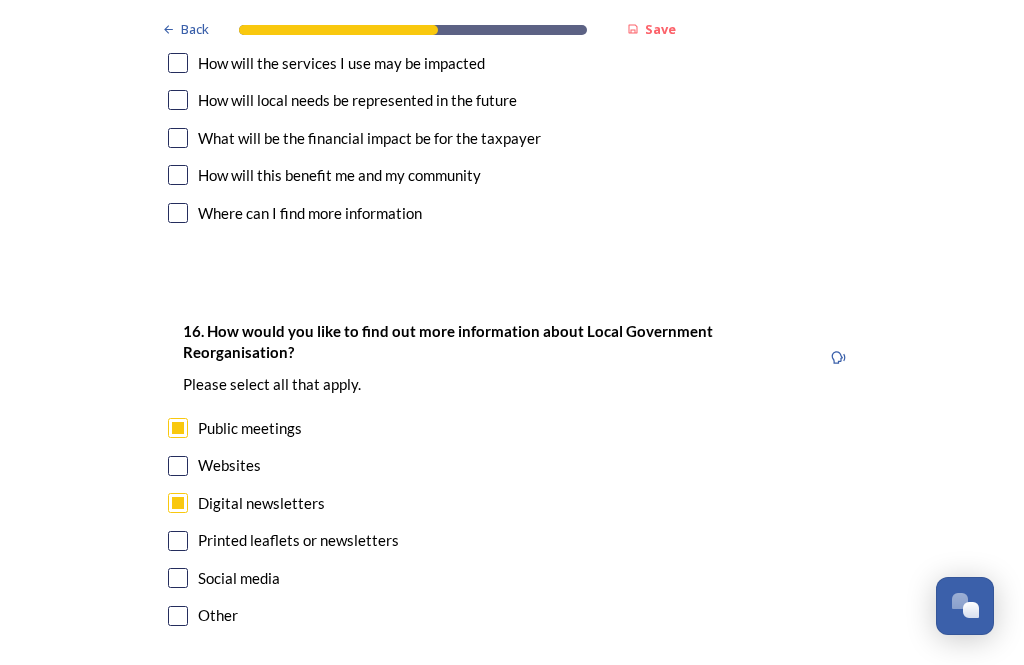 click on "Continue" at bounding box center (498, 726) 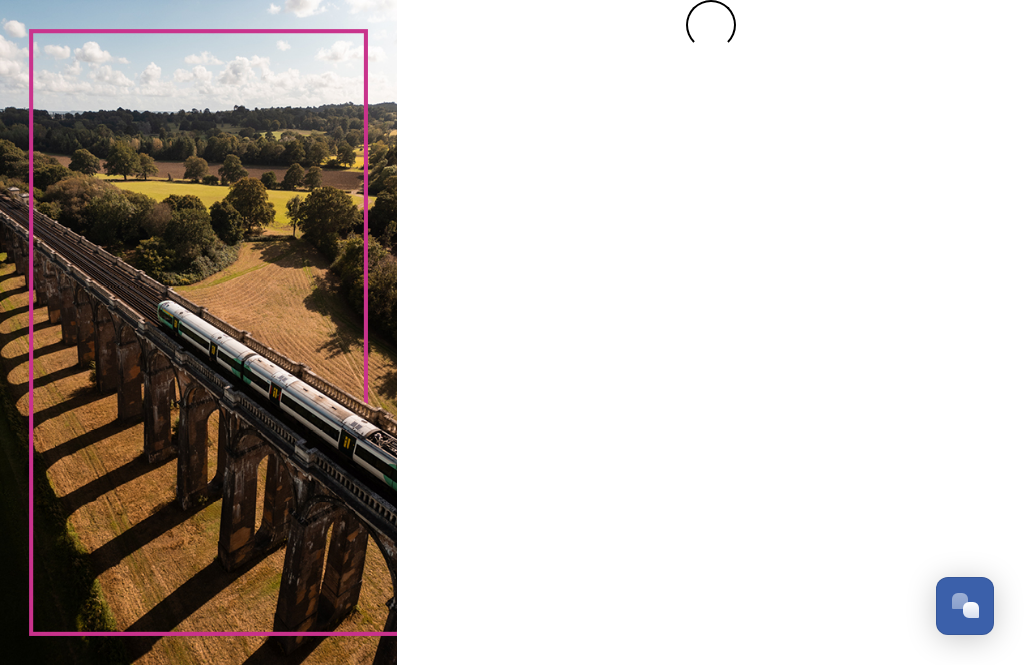 scroll, scrollTop: 0, scrollLeft: 0, axis: both 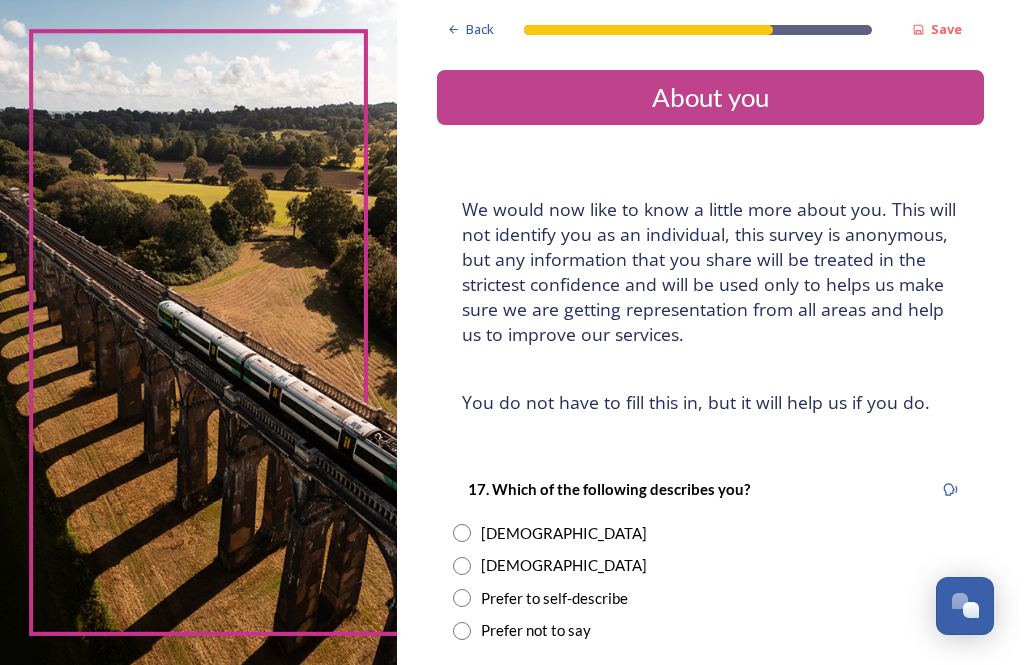 click at bounding box center (462, 566) 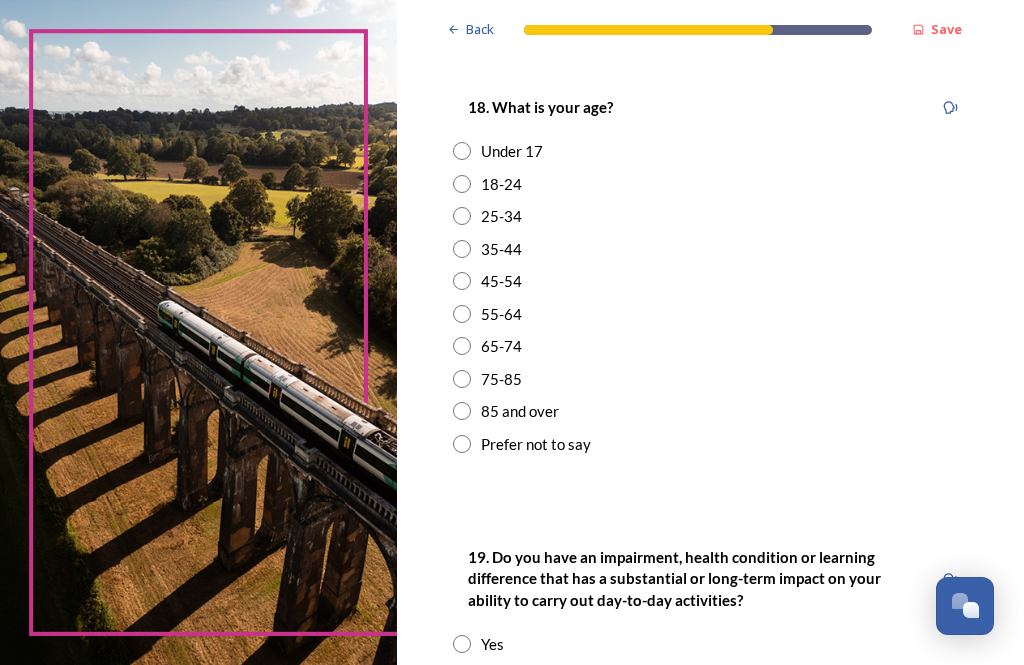 scroll, scrollTop: 637, scrollLeft: 0, axis: vertical 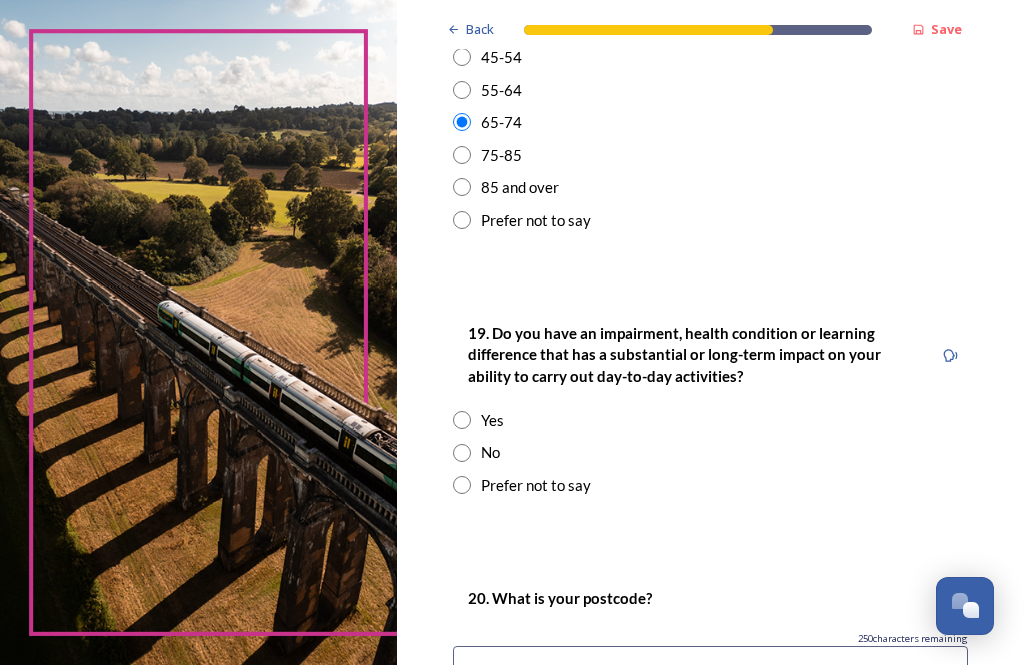 click at bounding box center (462, 453) 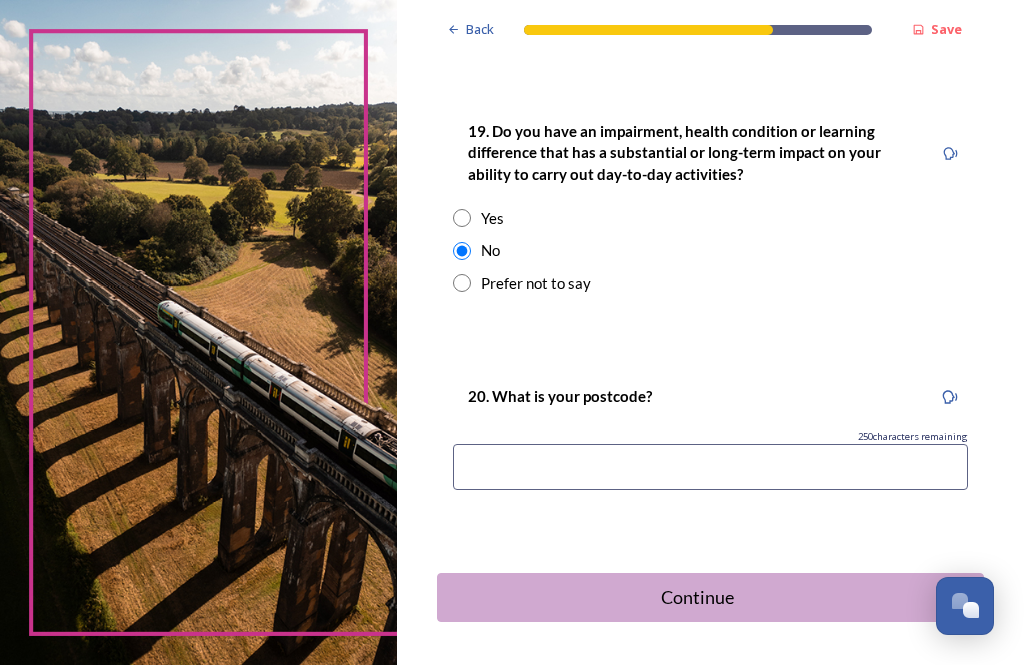 scroll, scrollTop: 1060, scrollLeft: 0, axis: vertical 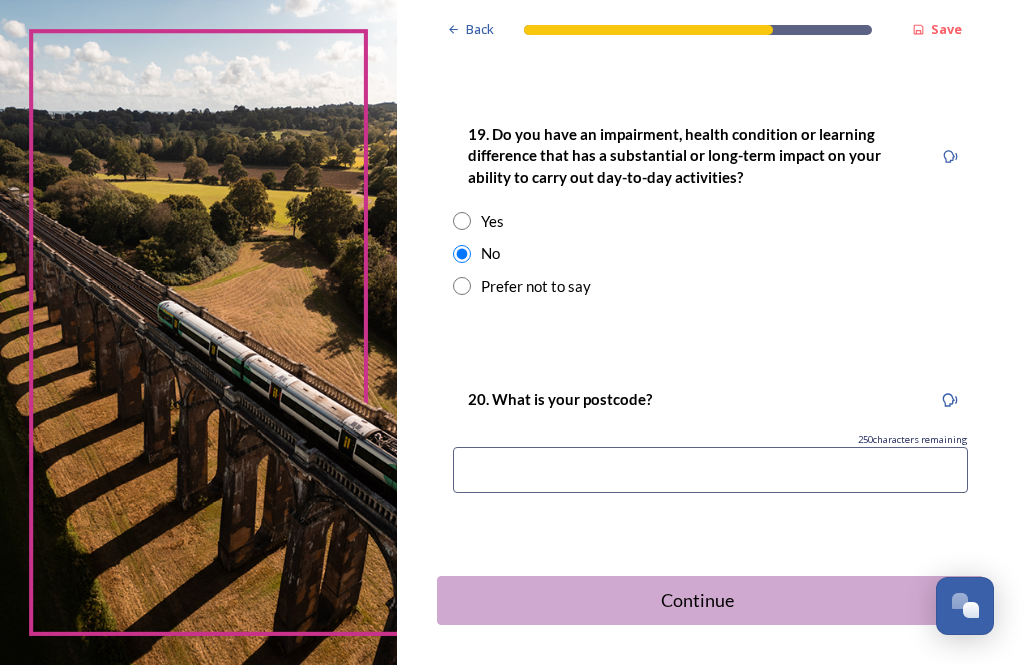 click at bounding box center (710, 470) 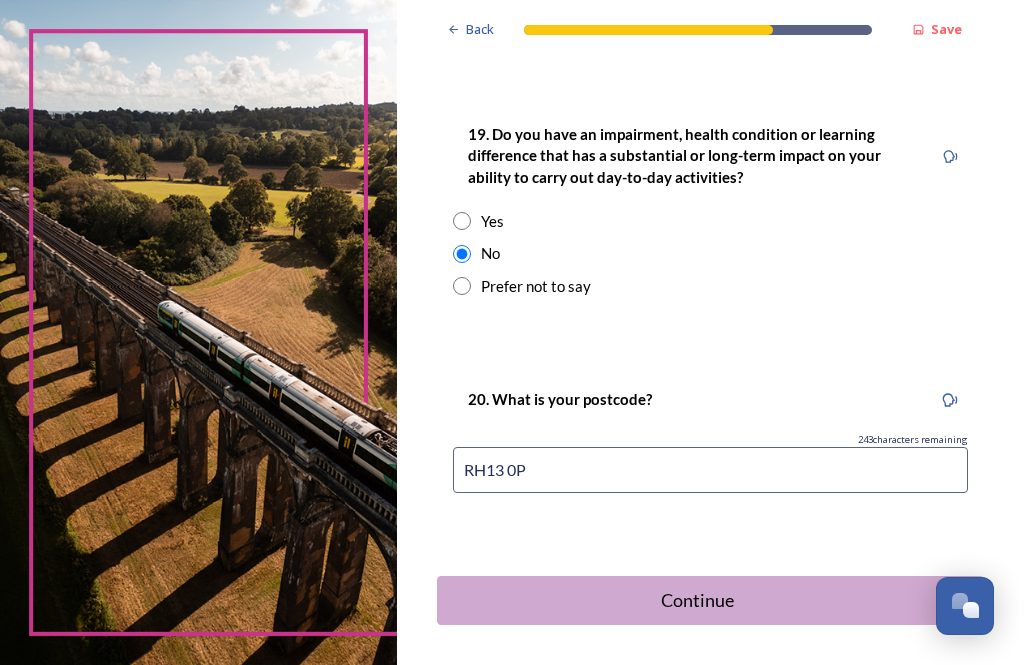 type on "RH13 0PR" 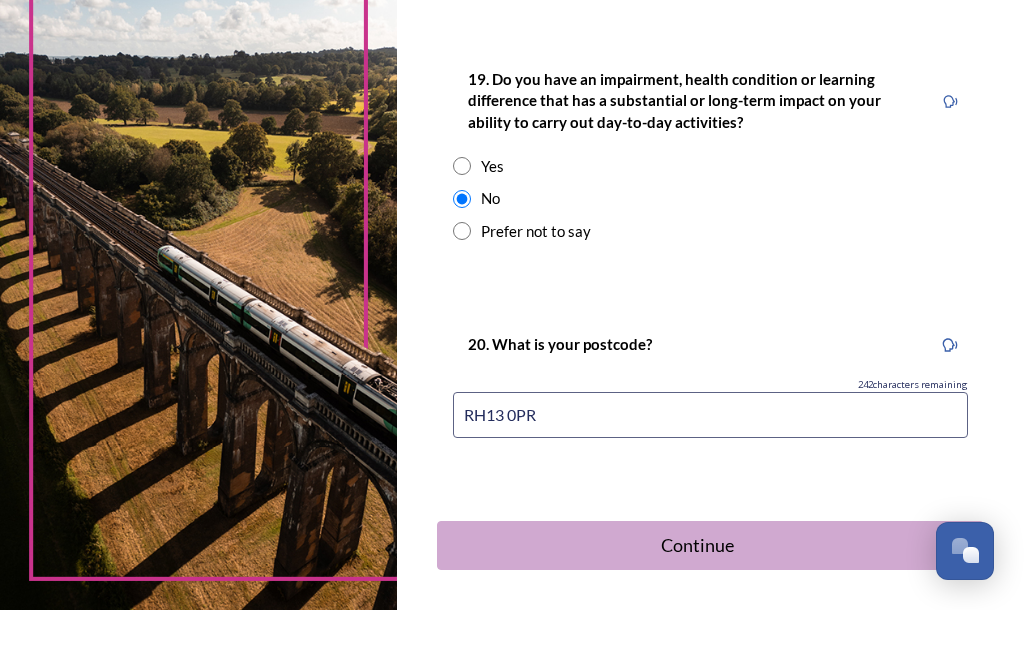 click on "Continue" at bounding box center [710, 600] 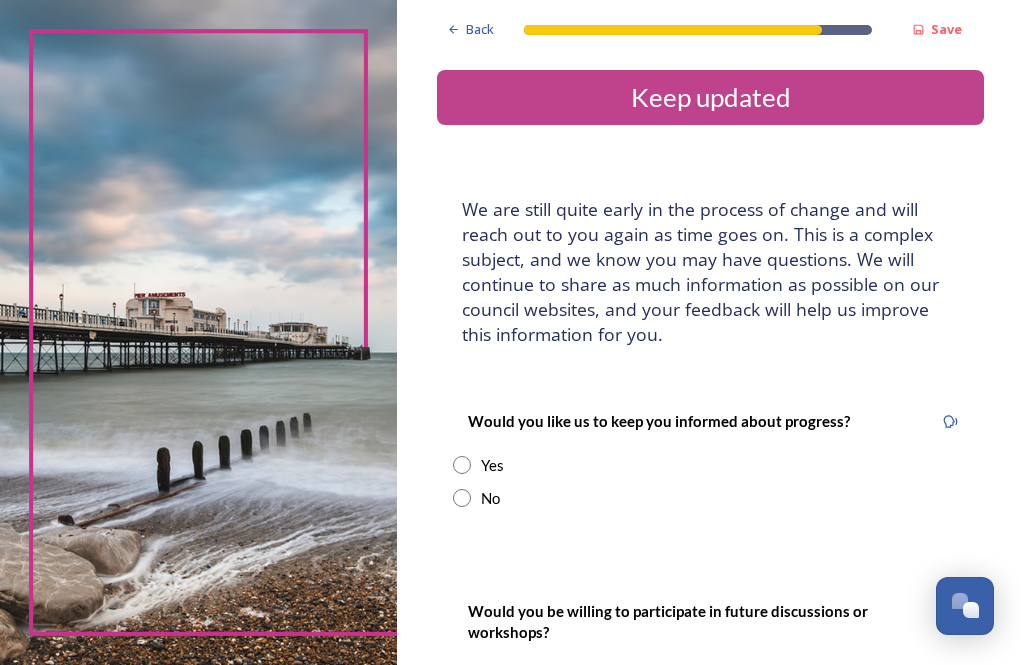 click at bounding box center [462, 498] 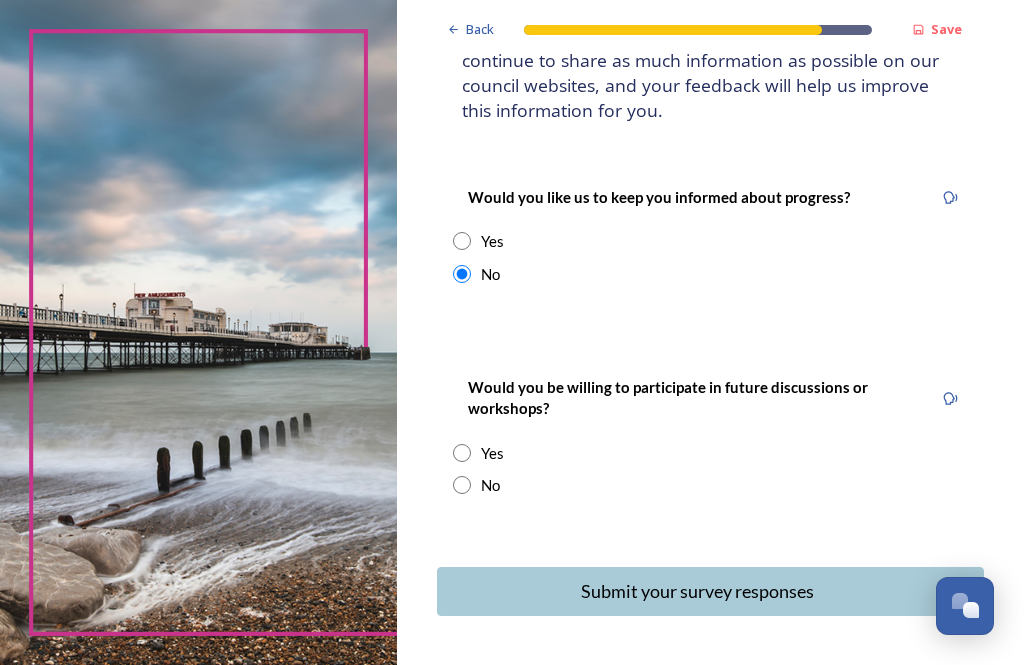 scroll, scrollTop: 223, scrollLeft: 0, axis: vertical 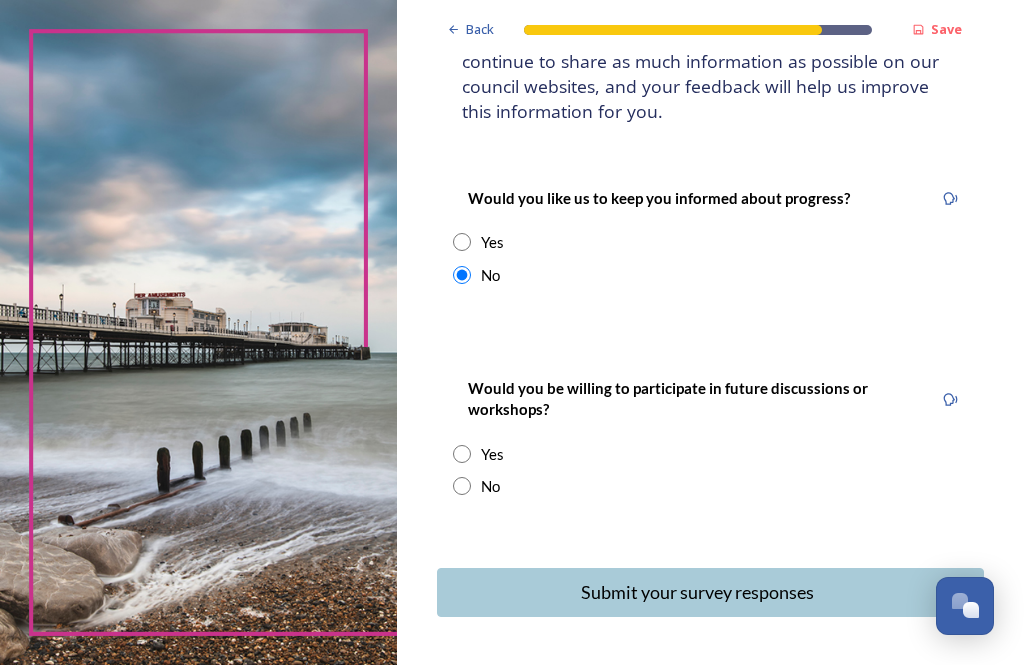 click at bounding box center (462, 486) 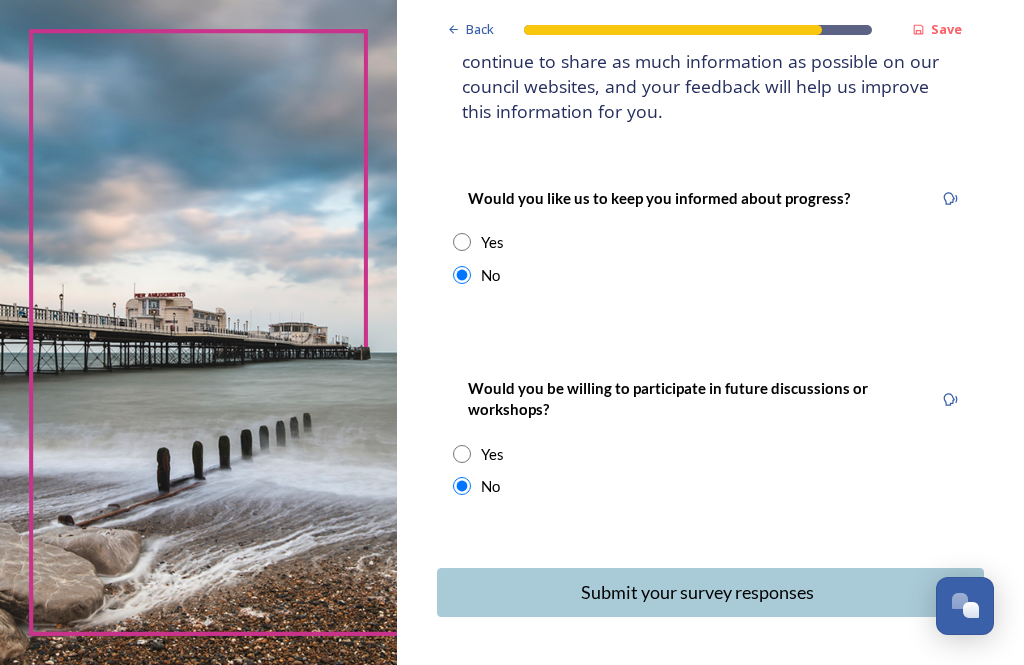 click on "Submit your survey responses" at bounding box center [697, 592] 